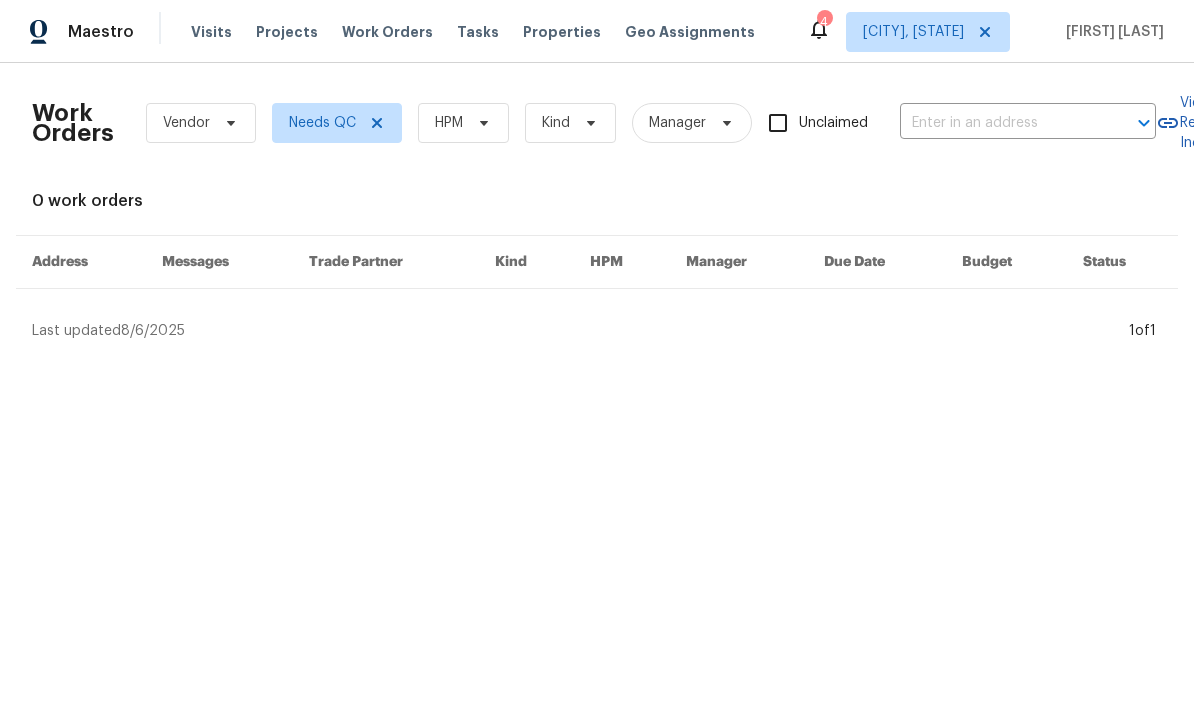 scroll, scrollTop: 0, scrollLeft: 0, axis: both 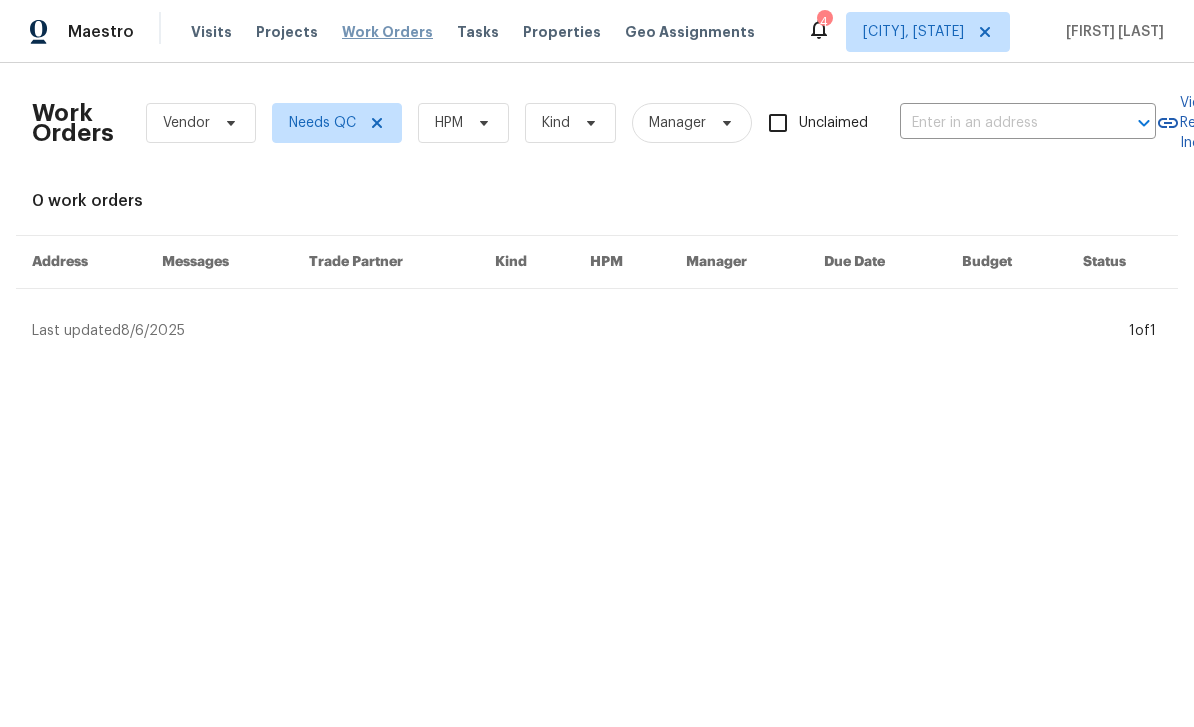 click on "Work Orders" at bounding box center (387, 32) 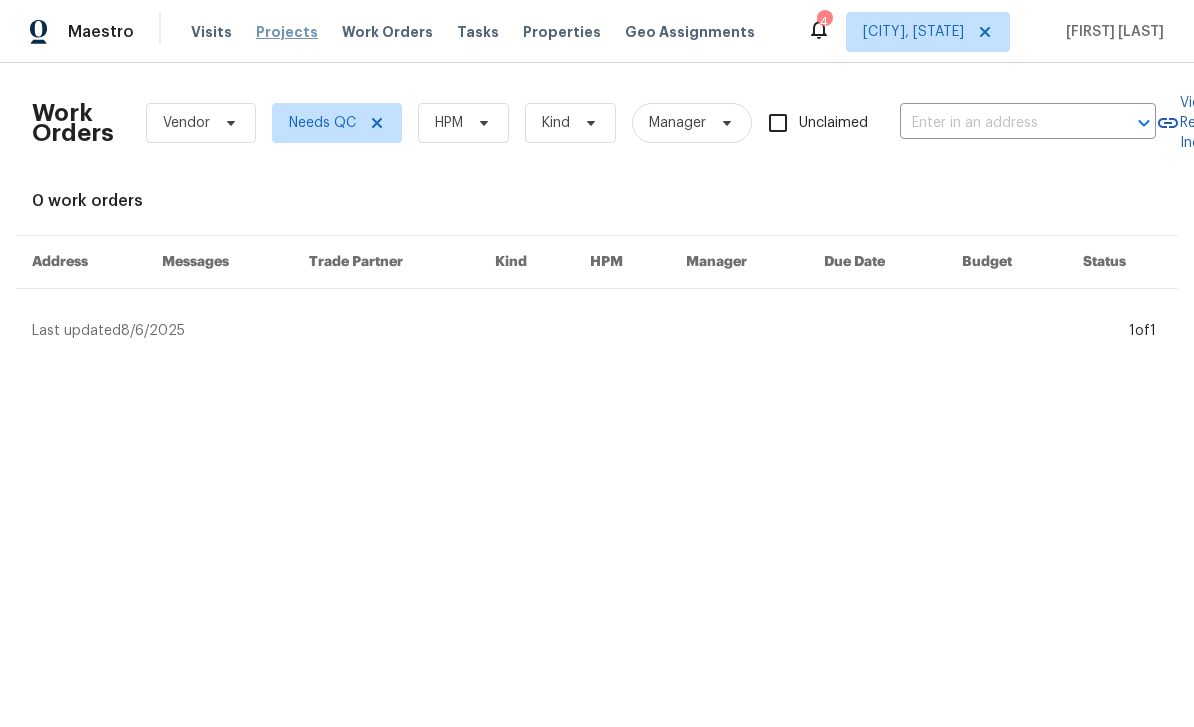 click on "Projects" at bounding box center (287, 32) 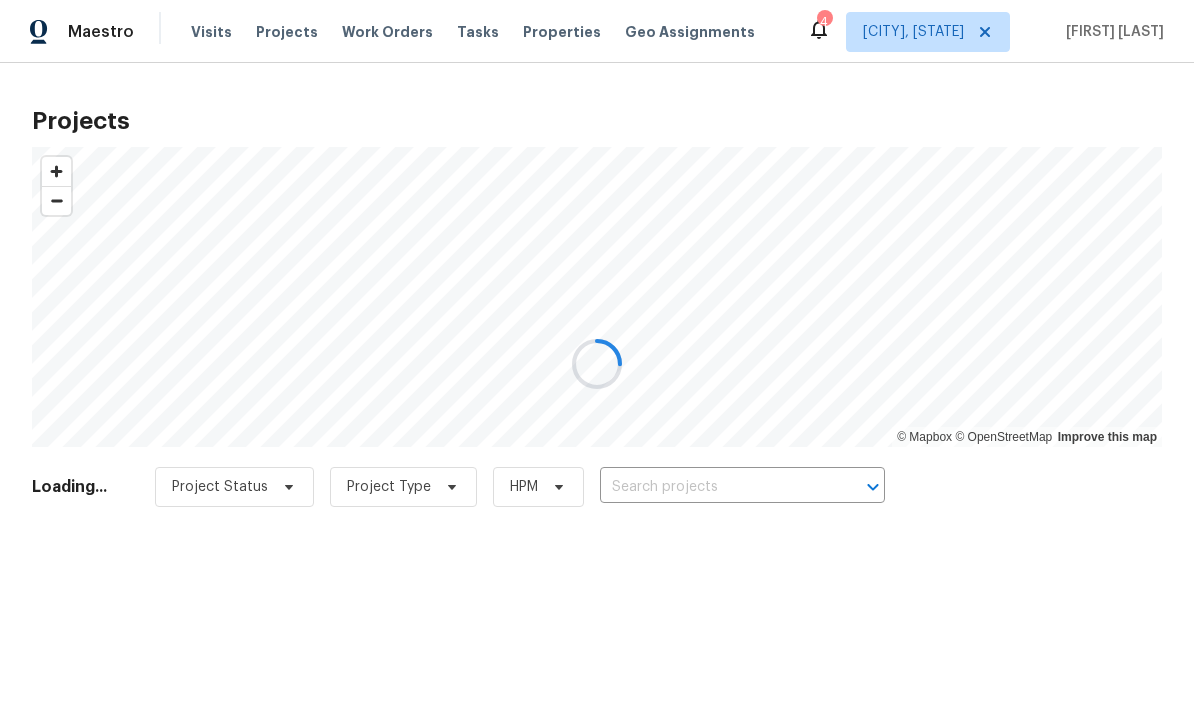 click at bounding box center [597, 363] 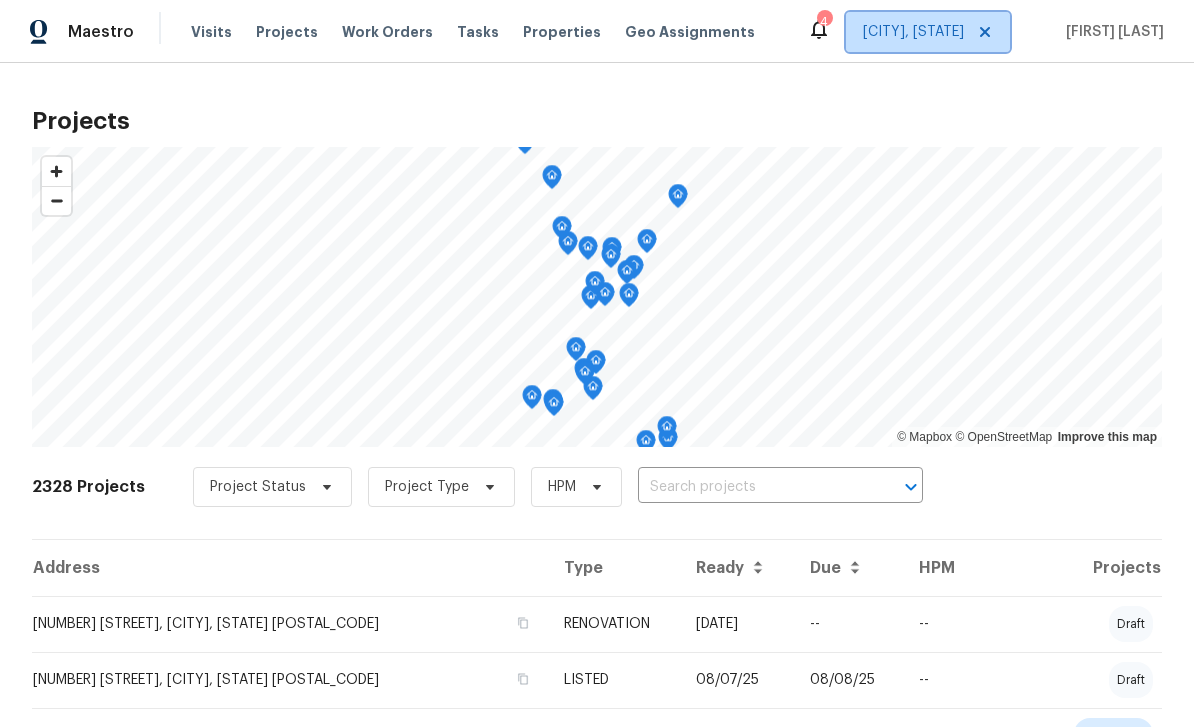 click on "[CITY], [STATE]" at bounding box center (928, 32) 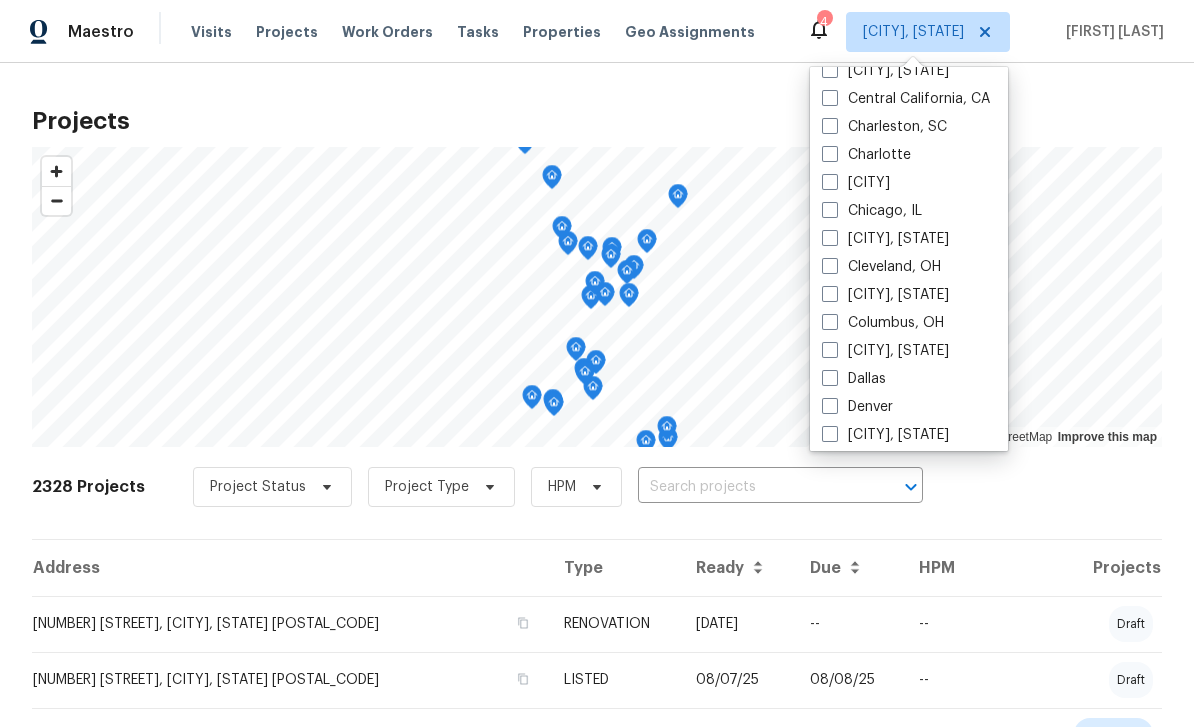 scroll, scrollTop: 248, scrollLeft: 0, axis: vertical 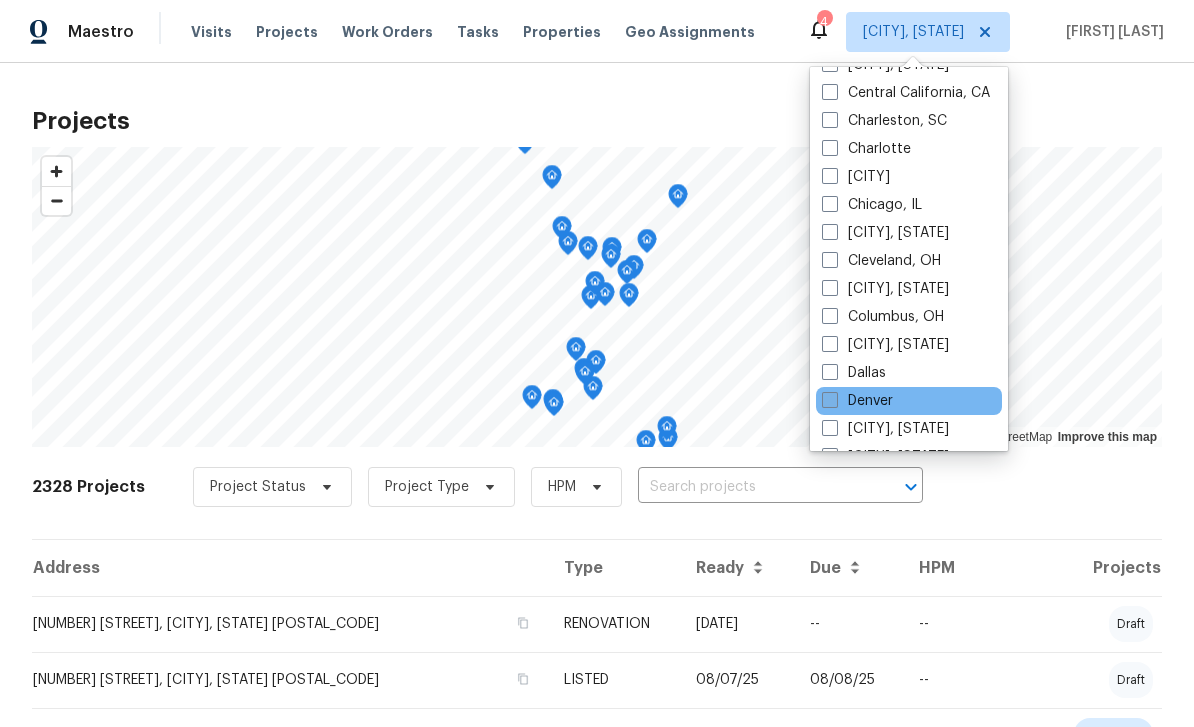 click at bounding box center [830, 400] 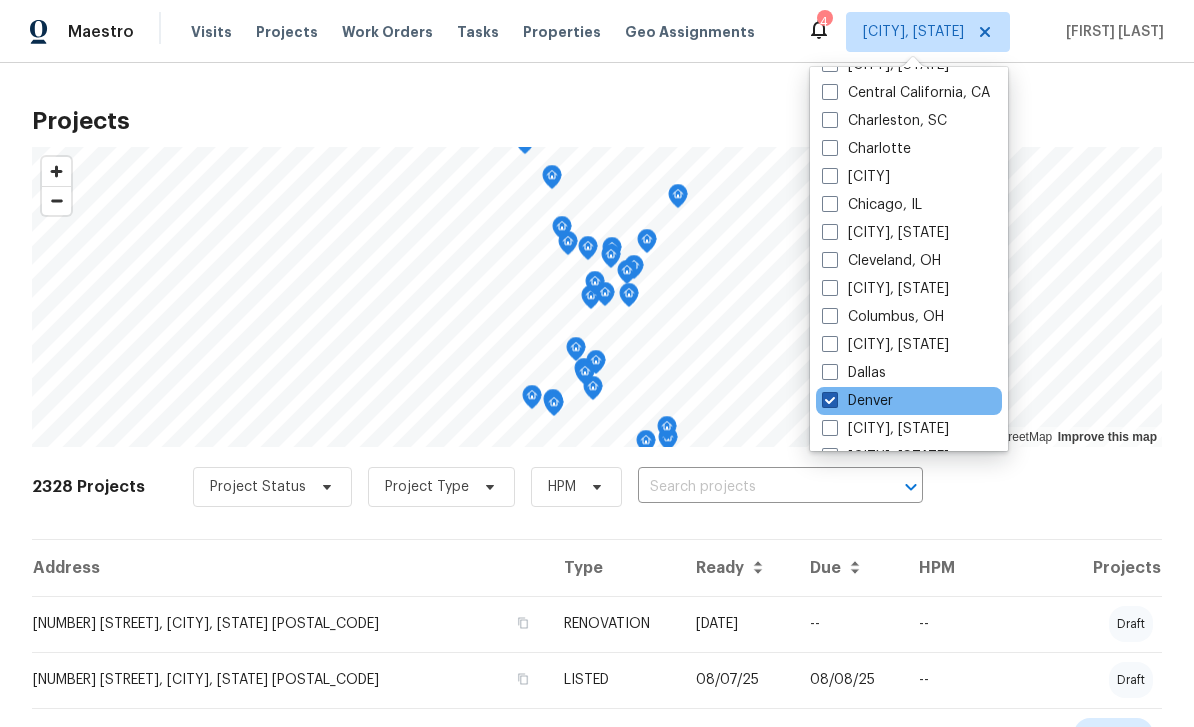 checkbox on "true" 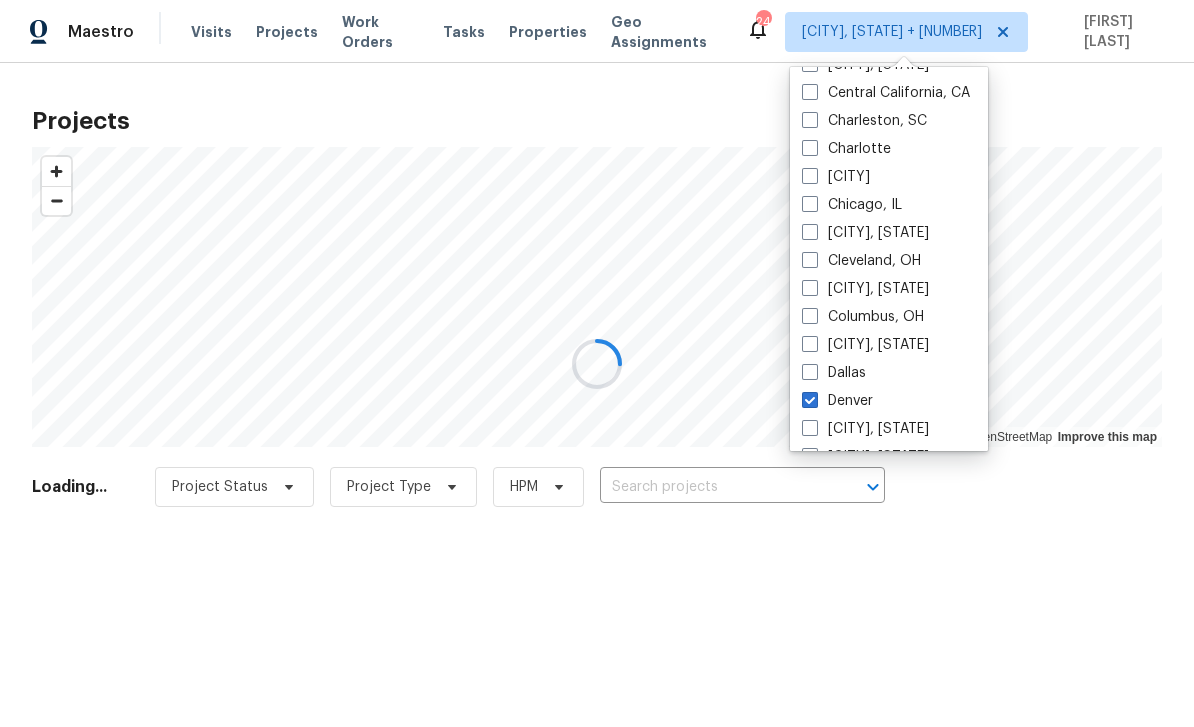 click at bounding box center [597, 363] 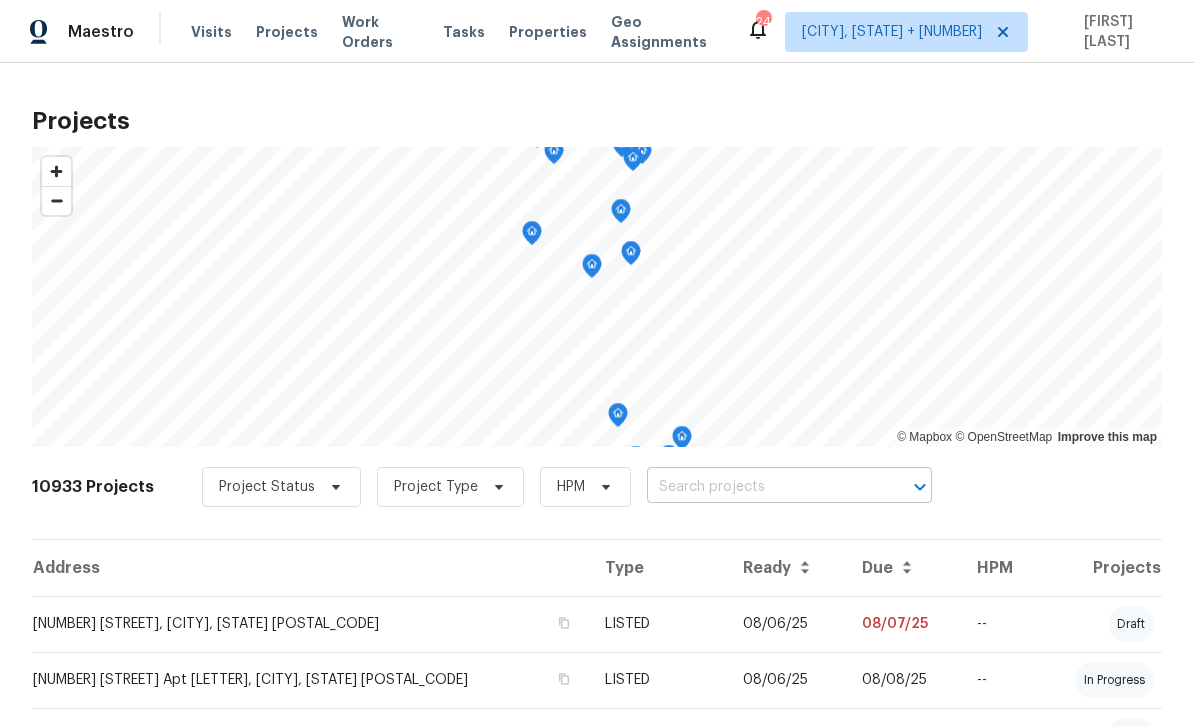 click at bounding box center [761, 487] 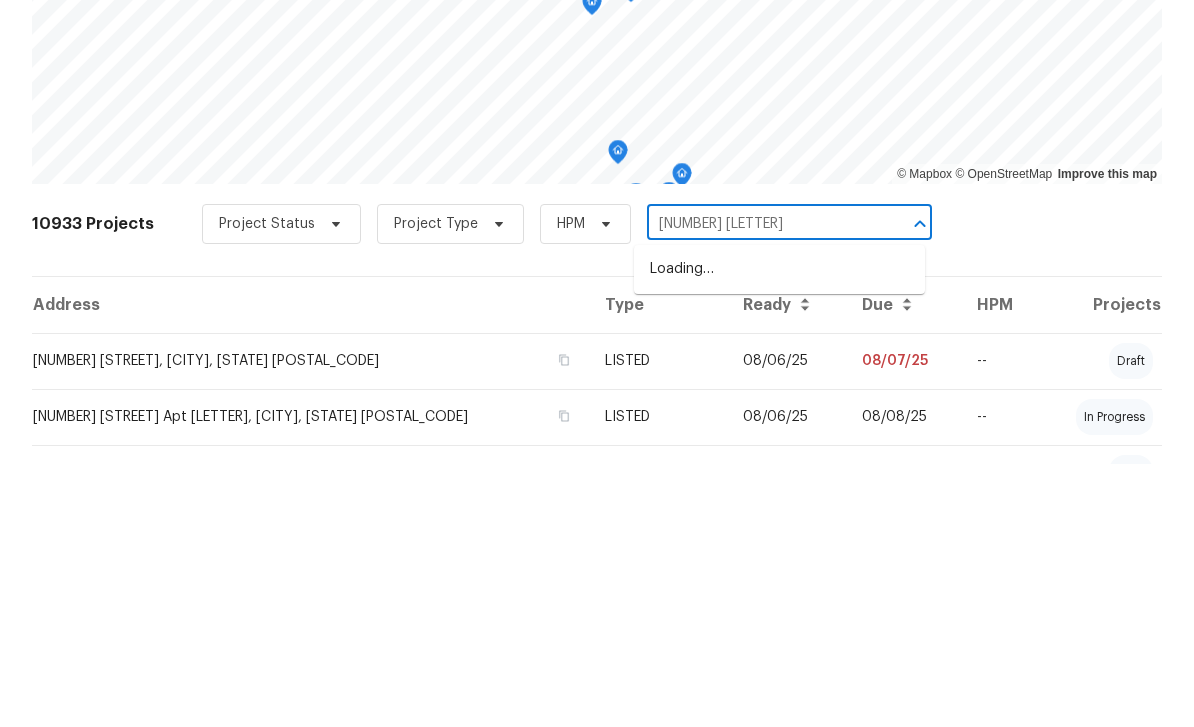 type on "[NUMBER] [STREET]" 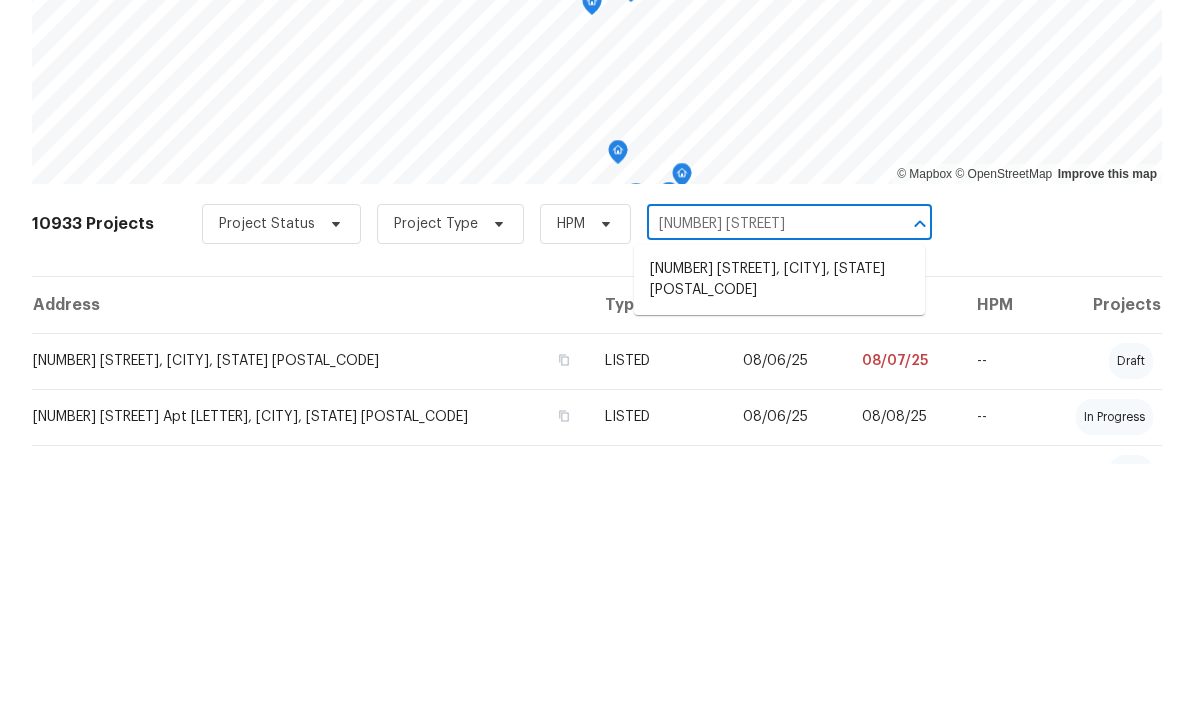 click on "[NUMBER] [STREET], [CITY], [STATE] [POSTAL_CODE]" at bounding box center [779, 543] 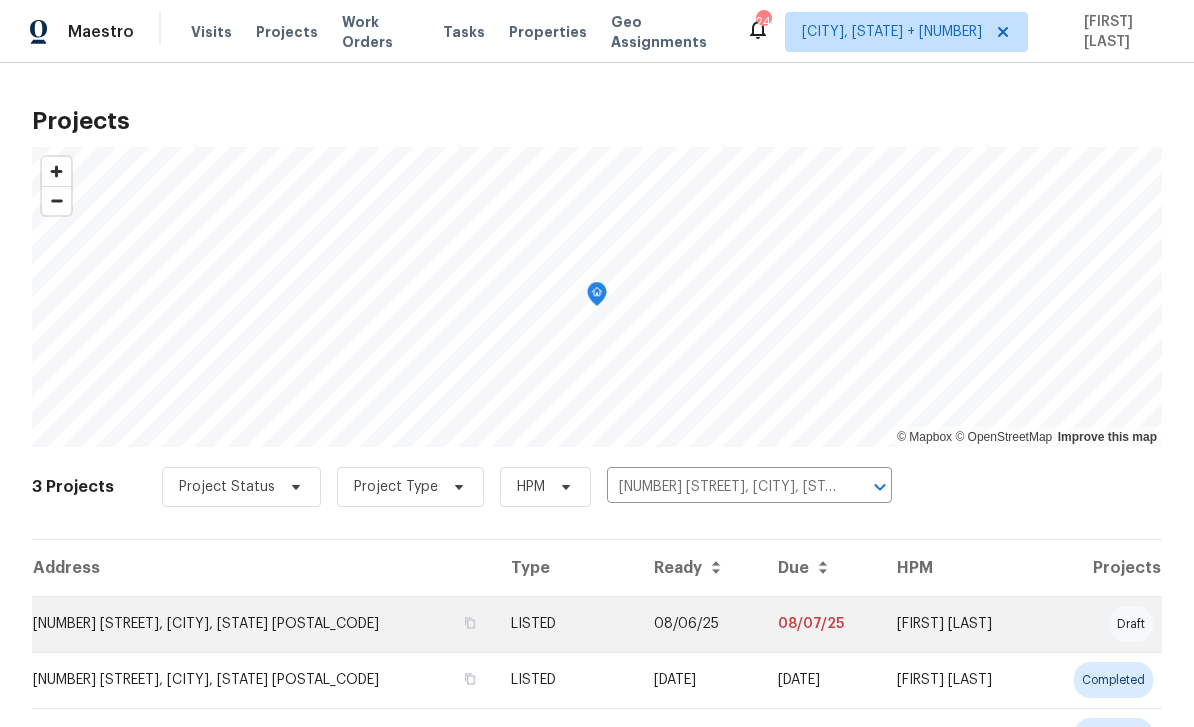 click on "[NUMBER] [STREET], [CITY], [STATE] [POSTAL_CODE]" at bounding box center (263, 624) 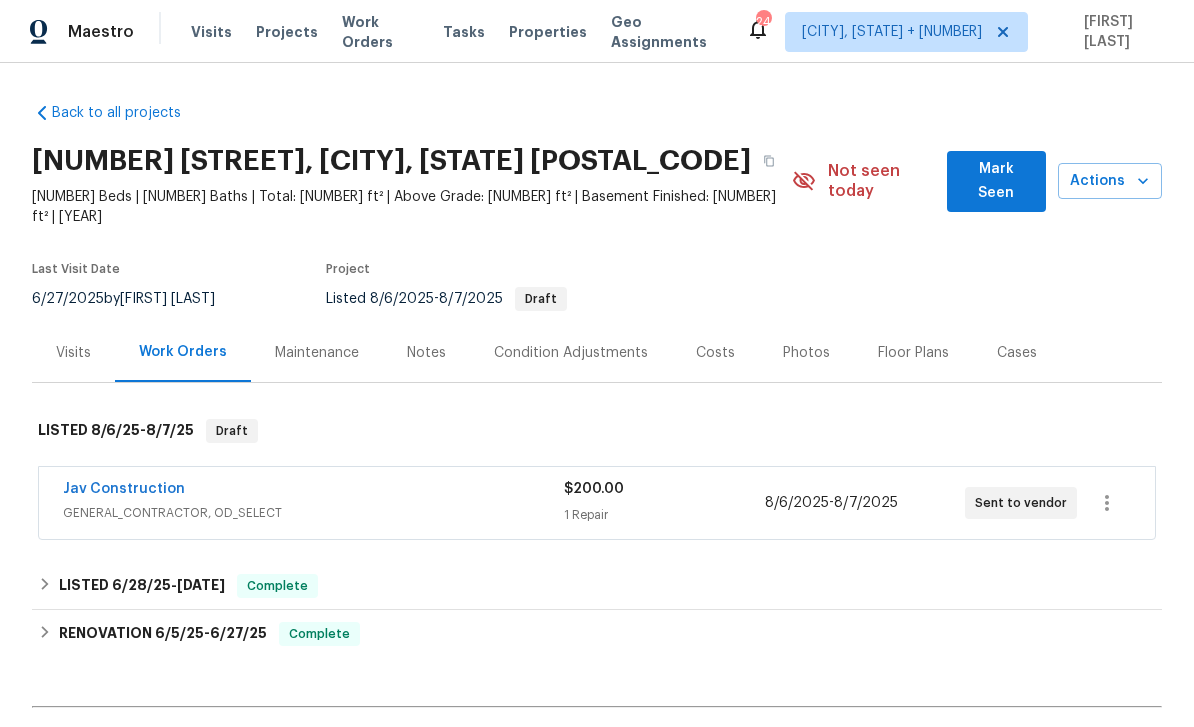 click on "Maintenance" at bounding box center (317, 353) 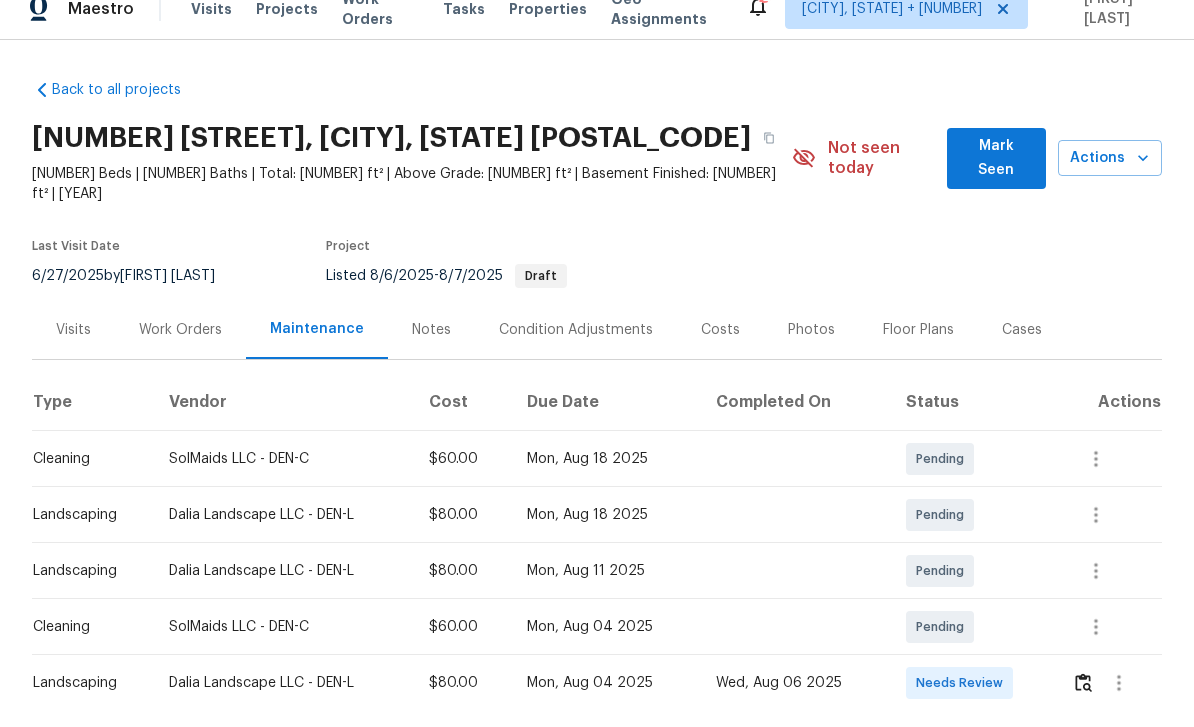 scroll, scrollTop: 7, scrollLeft: 0, axis: vertical 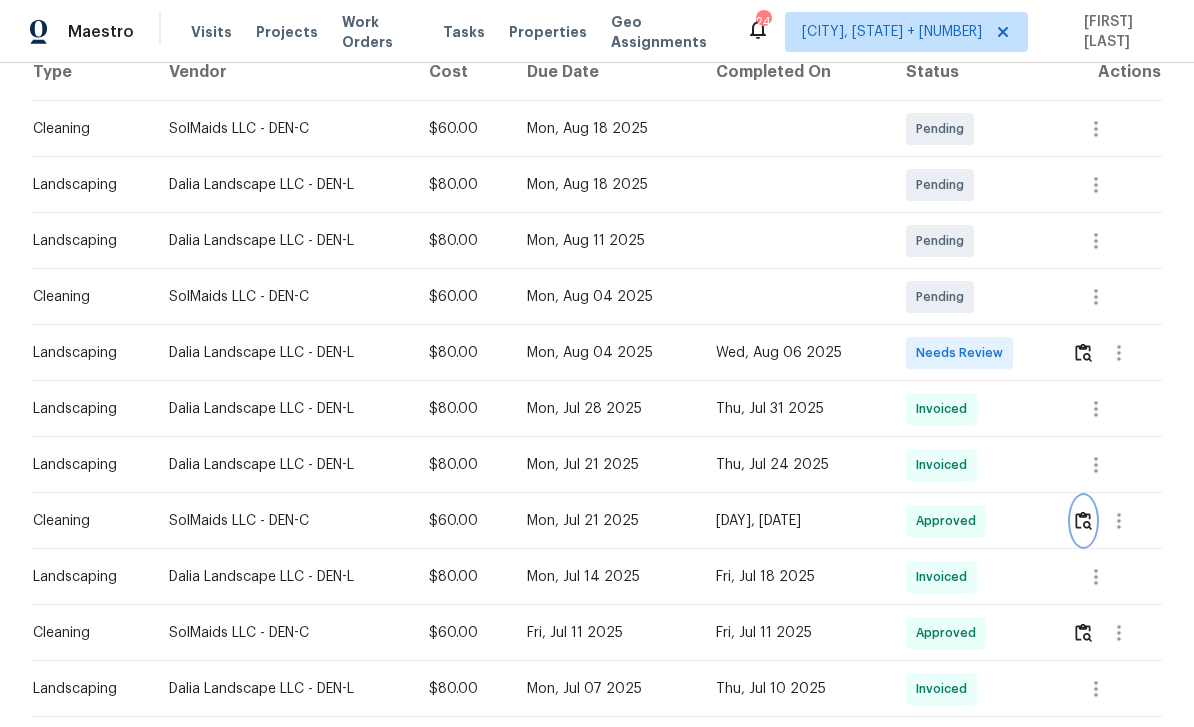 click at bounding box center (1083, 520) 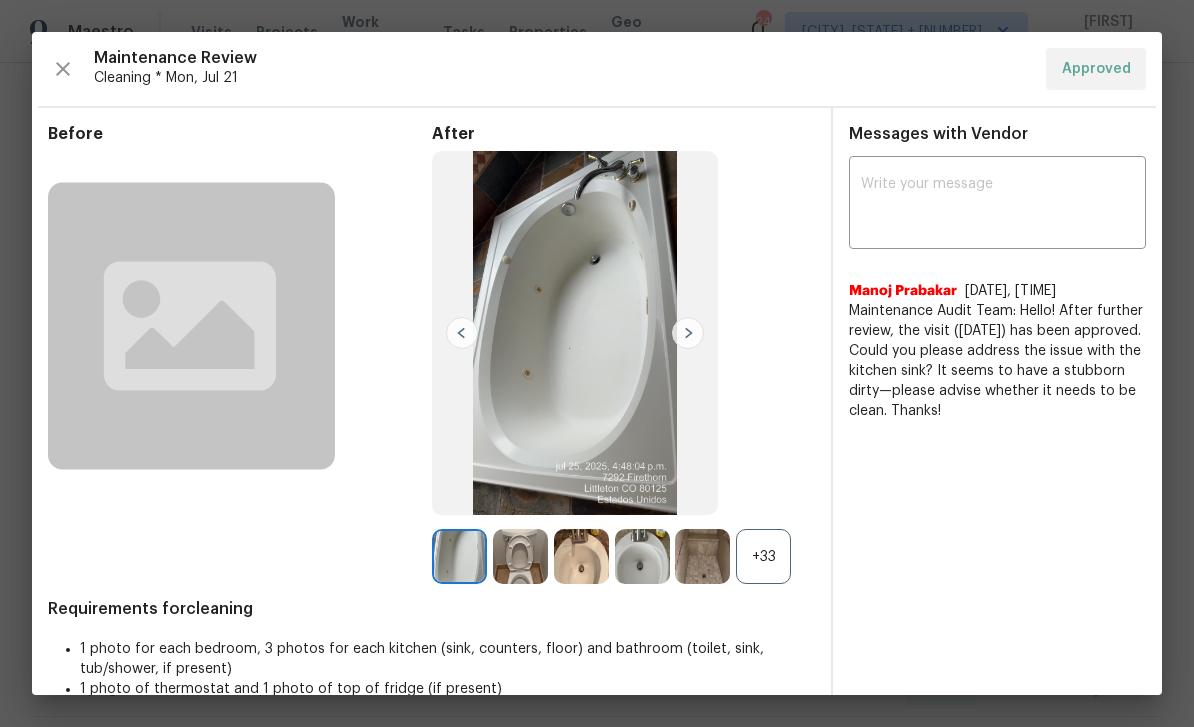 scroll, scrollTop: 0, scrollLeft: 0, axis: both 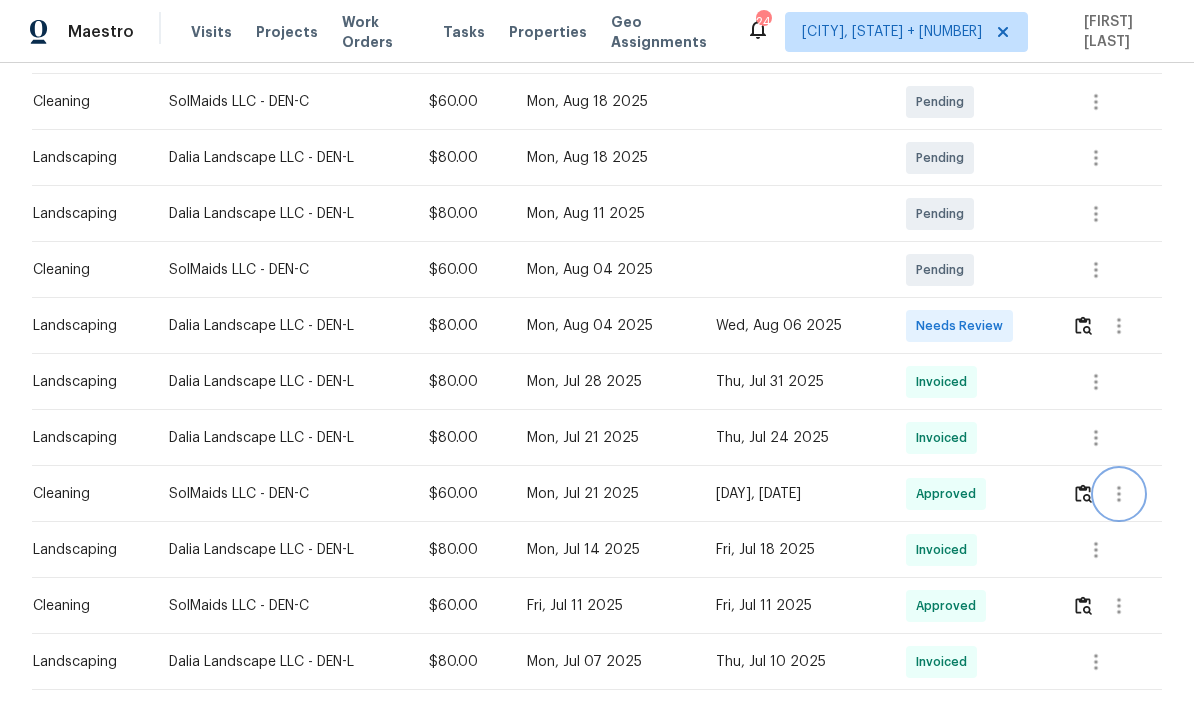 click 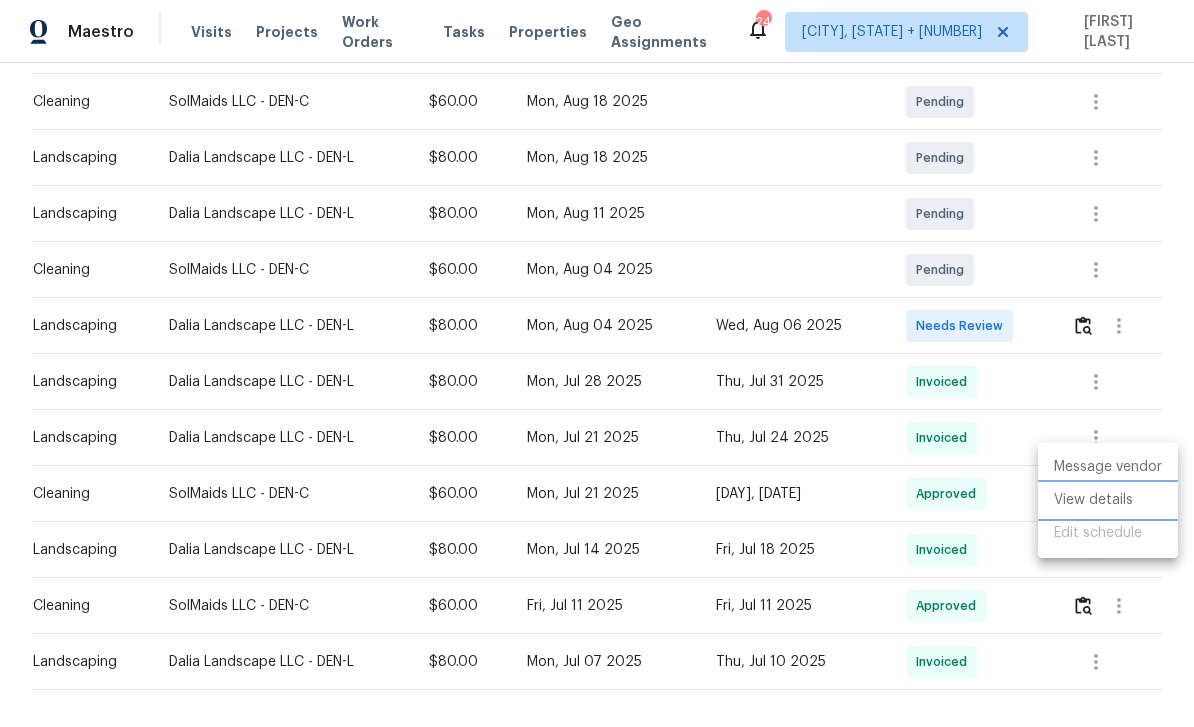 click on "View details" at bounding box center (1108, 500) 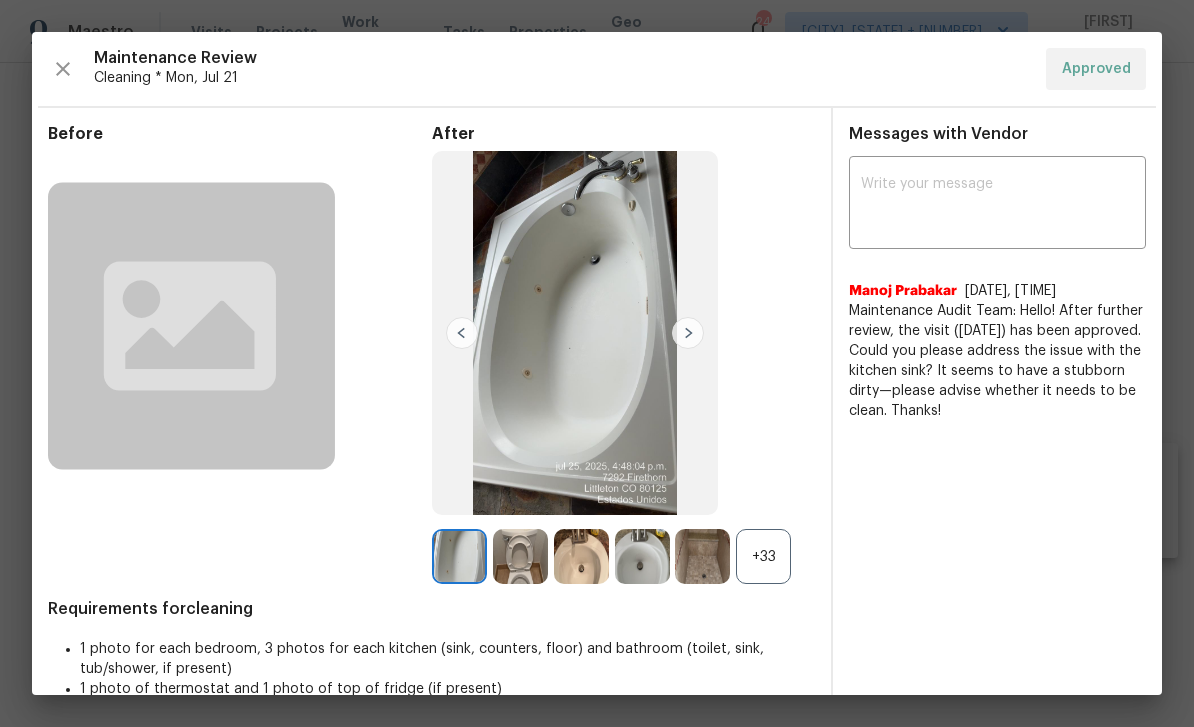 scroll, scrollTop: 0, scrollLeft: 0, axis: both 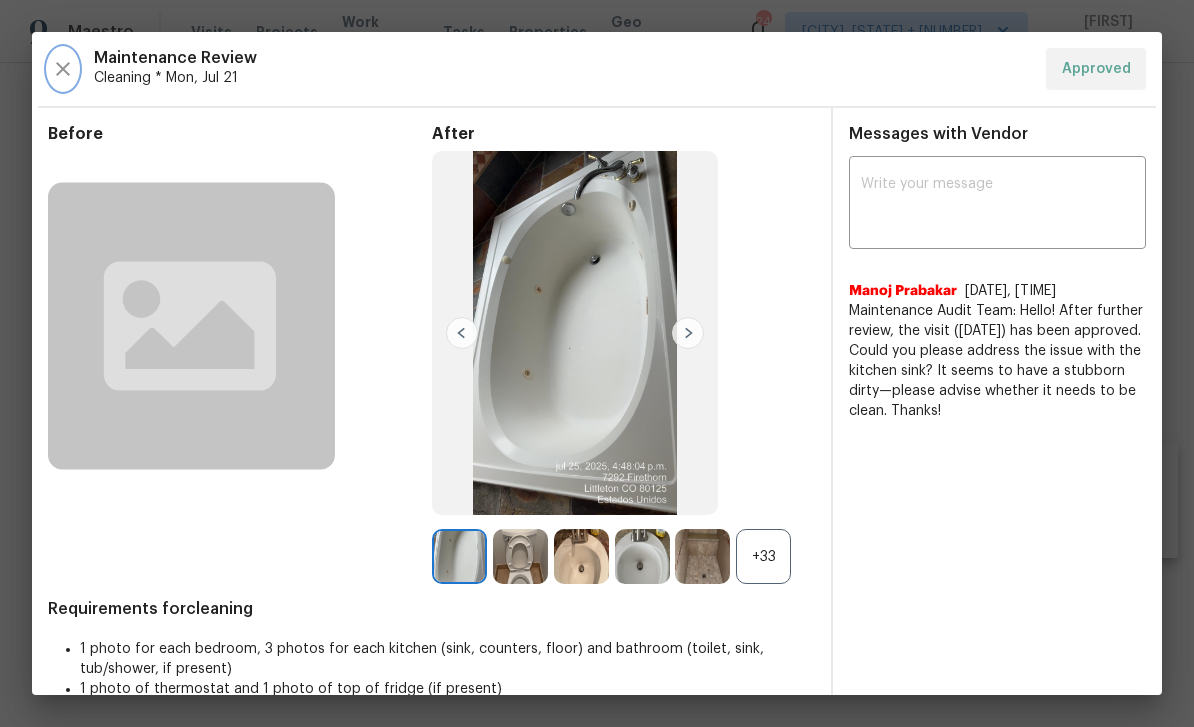 click 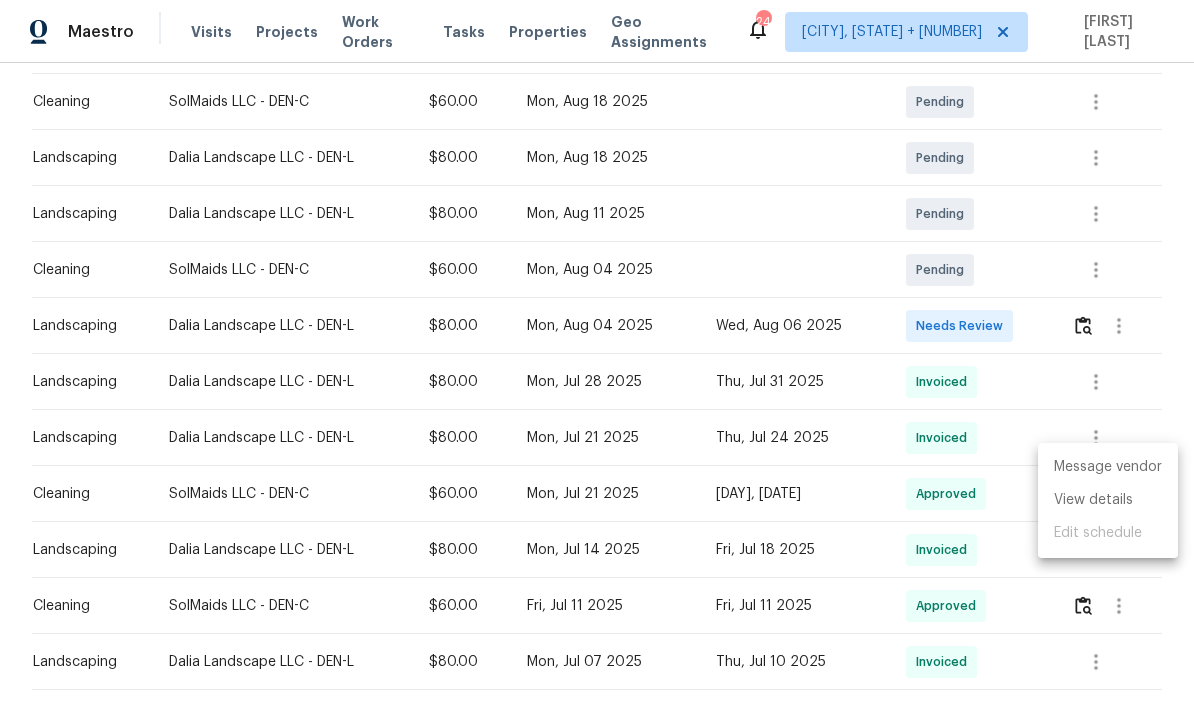 click at bounding box center (597, 363) 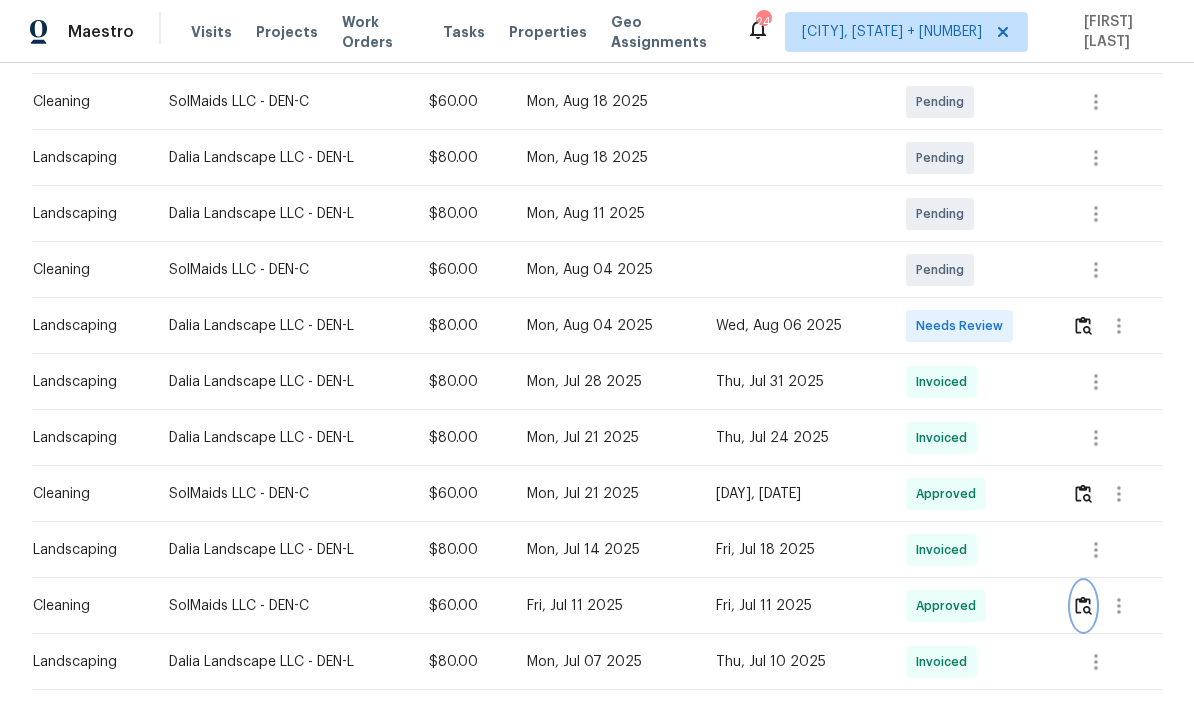 click at bounding box center (1083, 605) 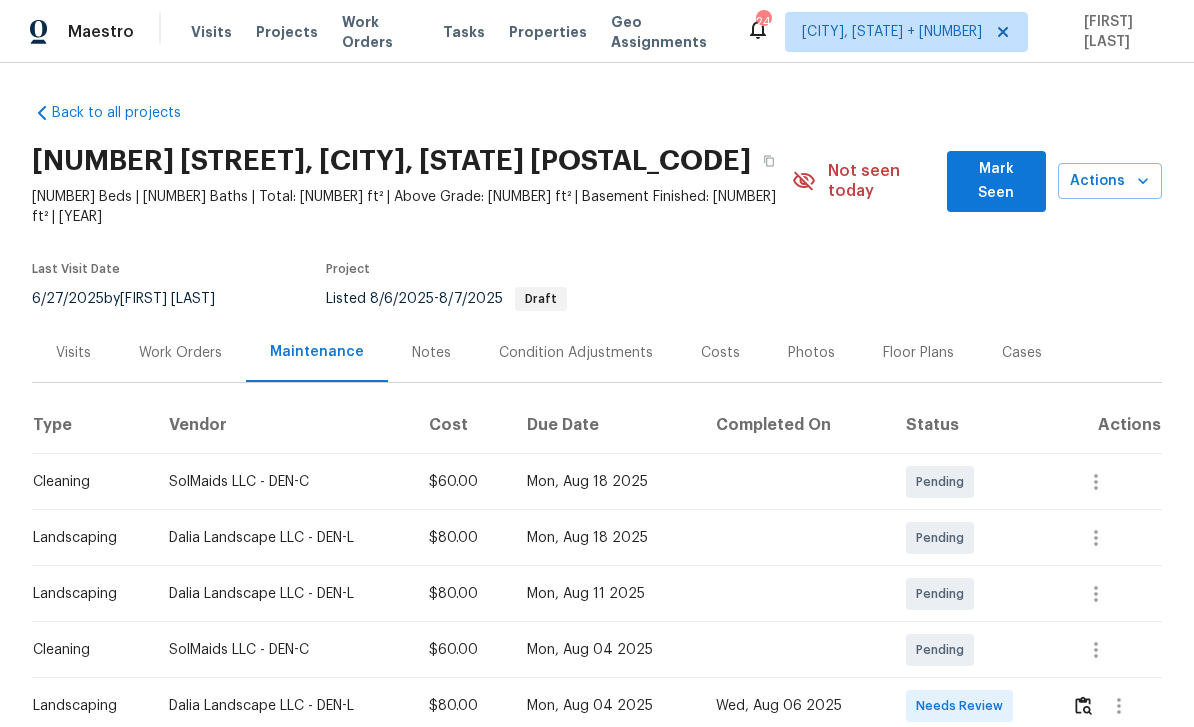 scroll, scrollTop: 0, scrollLeft: 0, axis: both 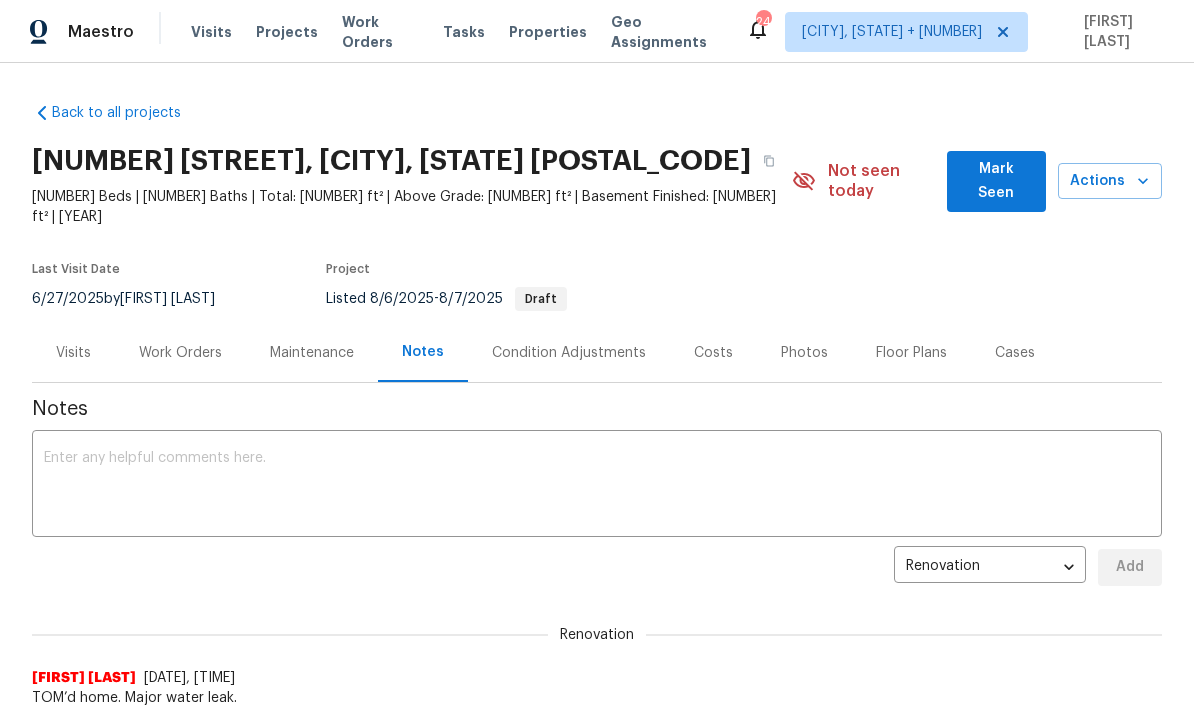 click on "Work Orders" at bounding box center (180, 353) 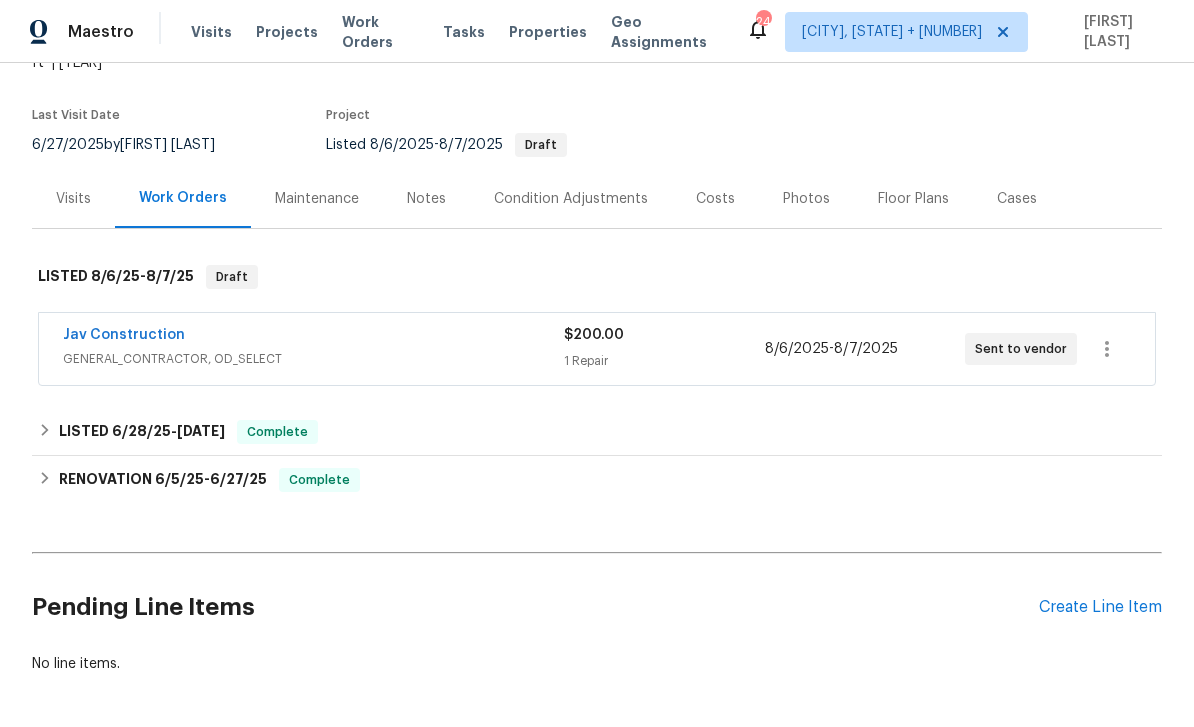 scroll, scrollTop: 152, scrollLeft: 0, axis: vertical 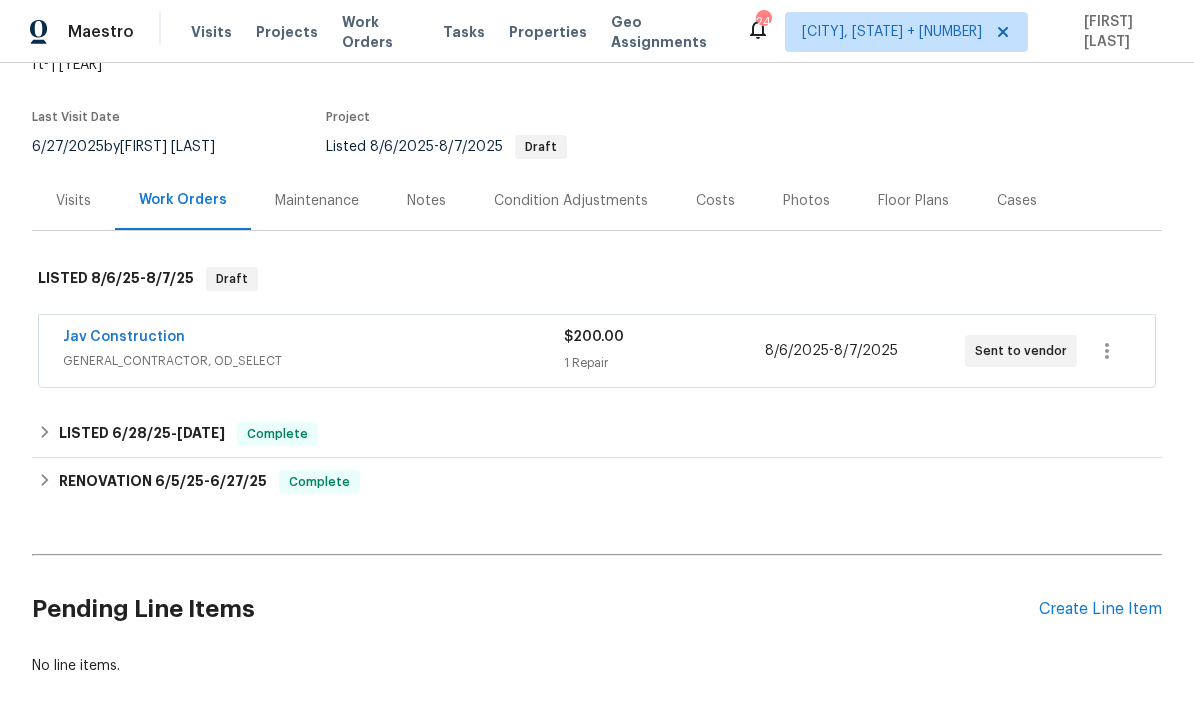 click on "Maintenance" at bounding box center (317, 200) 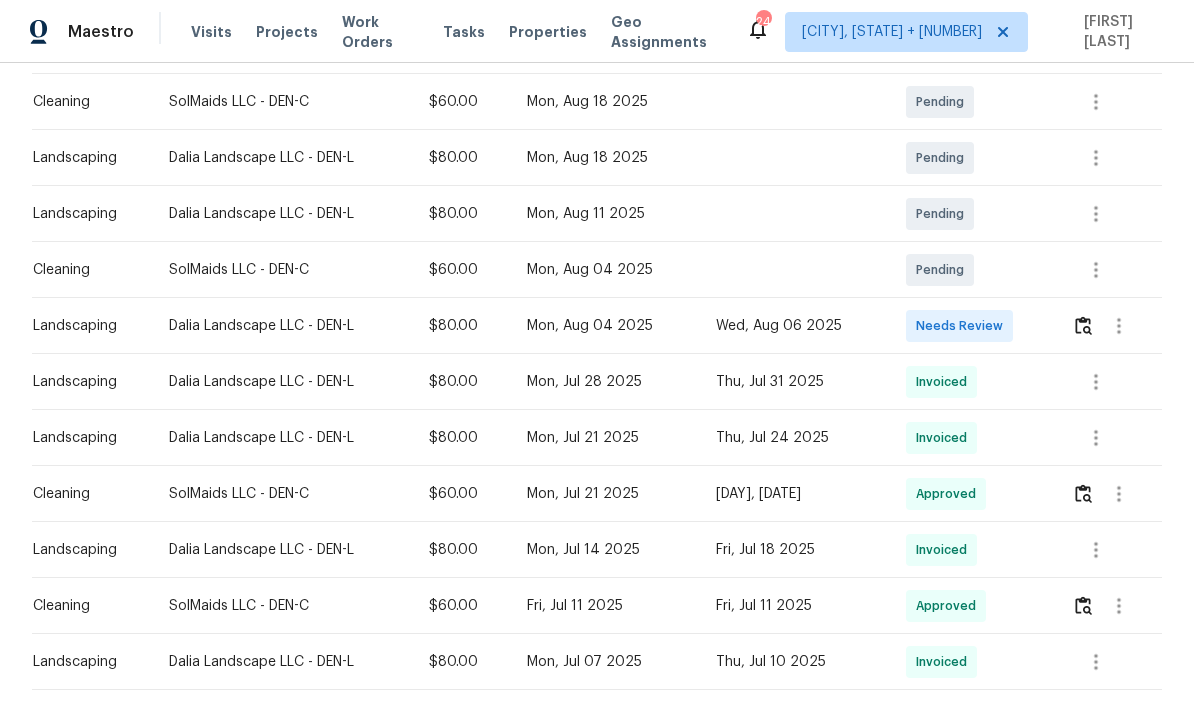 scroll, scrollTop: 380, scrollLeft: 0, axis: vertical 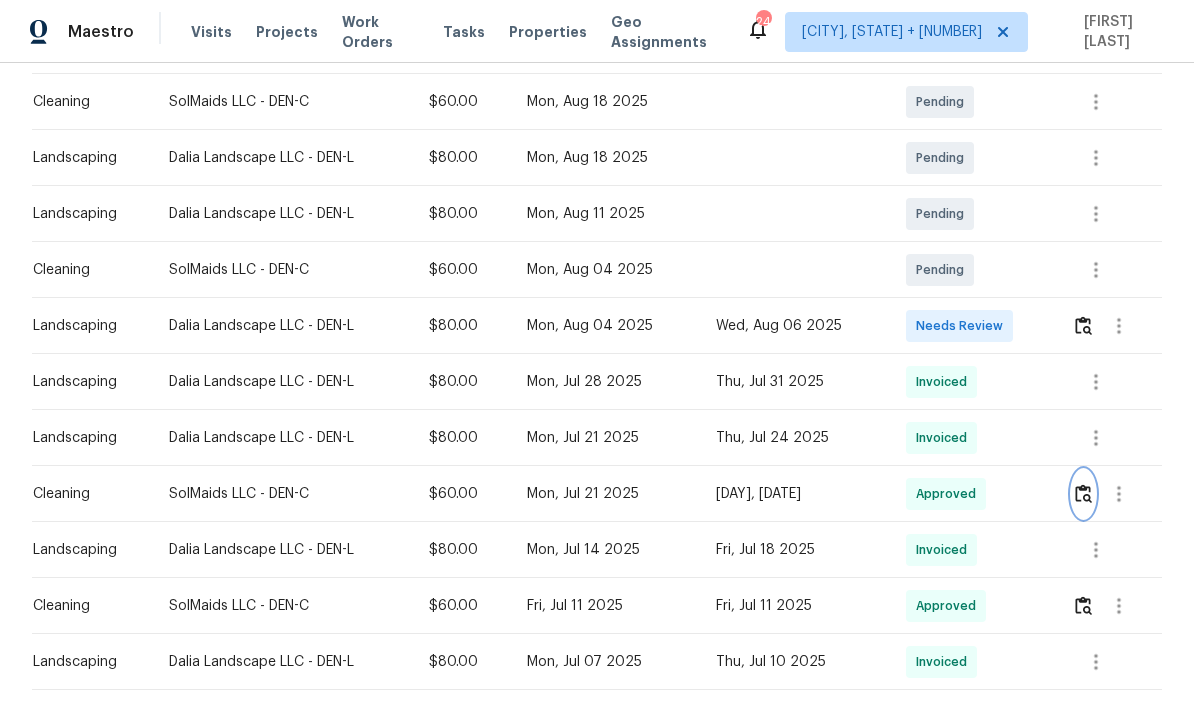 click at bounding box center (1083, 493) 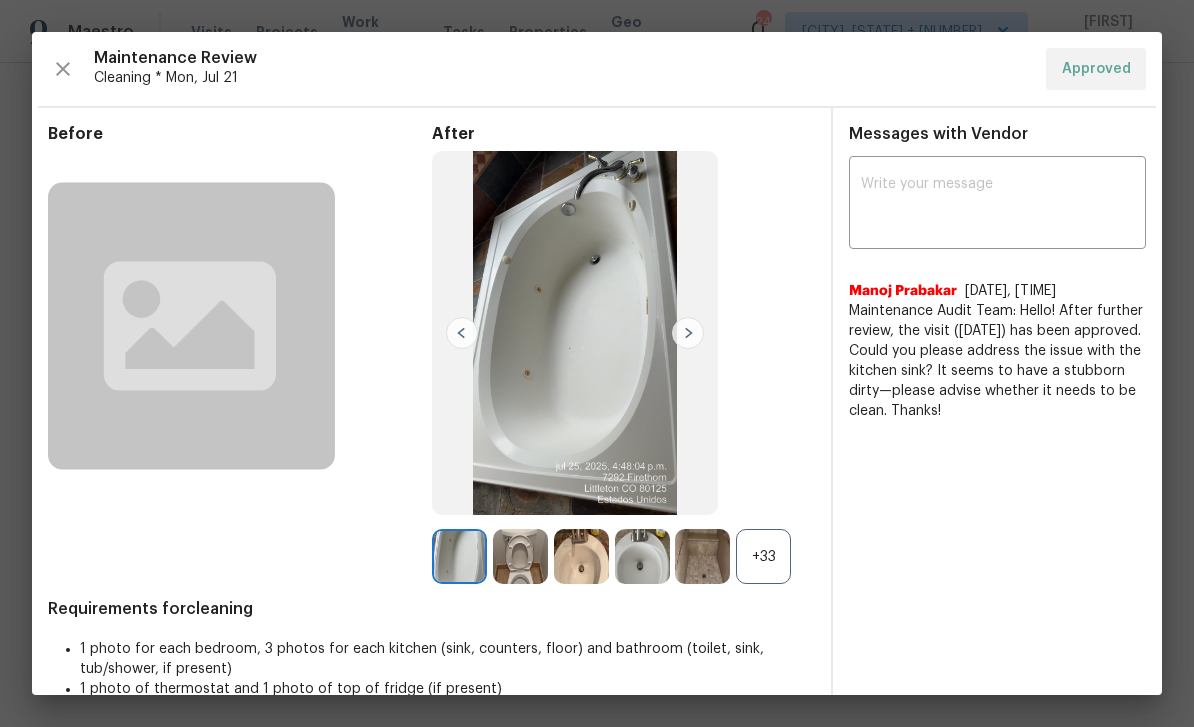 click on "+33" at bounding box center [763, 556] 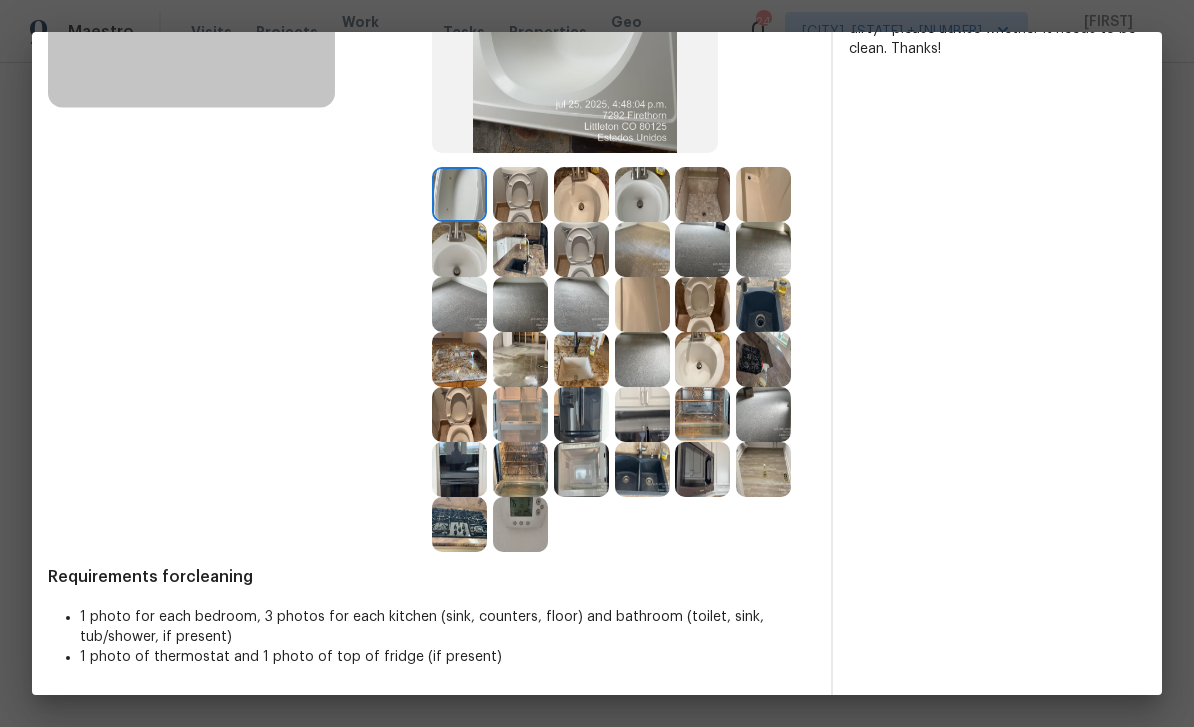 scroll, scrollTop: 399, scrollLeft: 0, axis: vertical 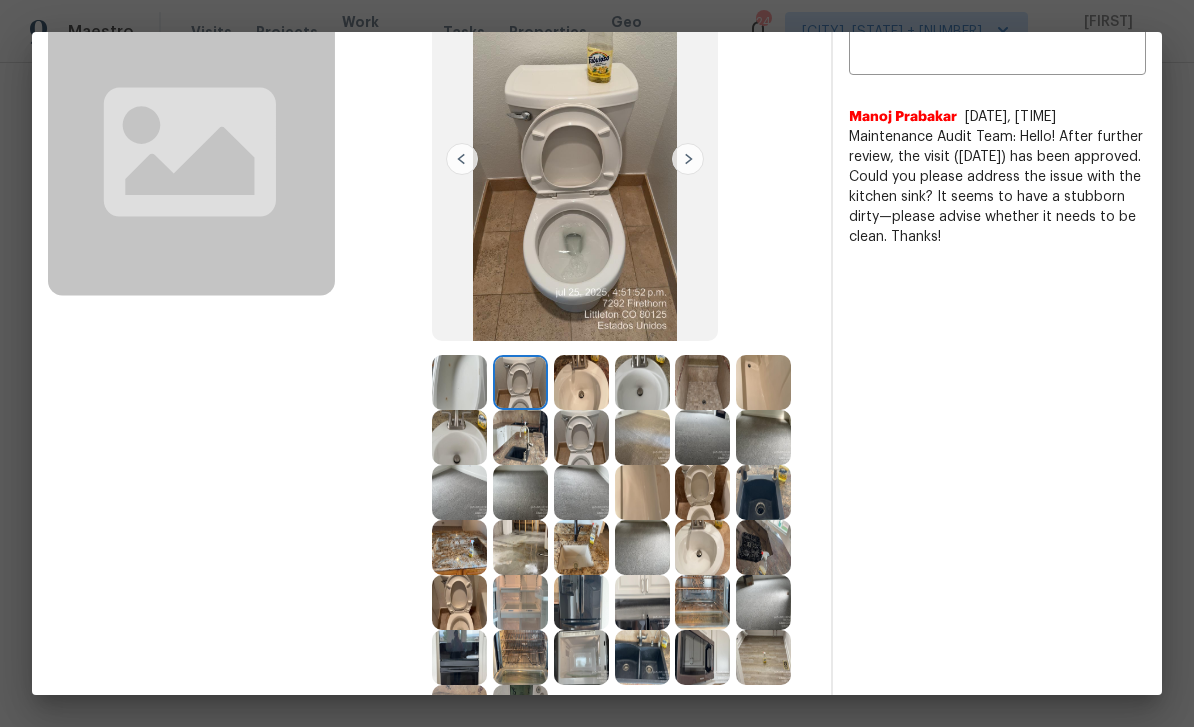 click at bounding box center (688, 159) 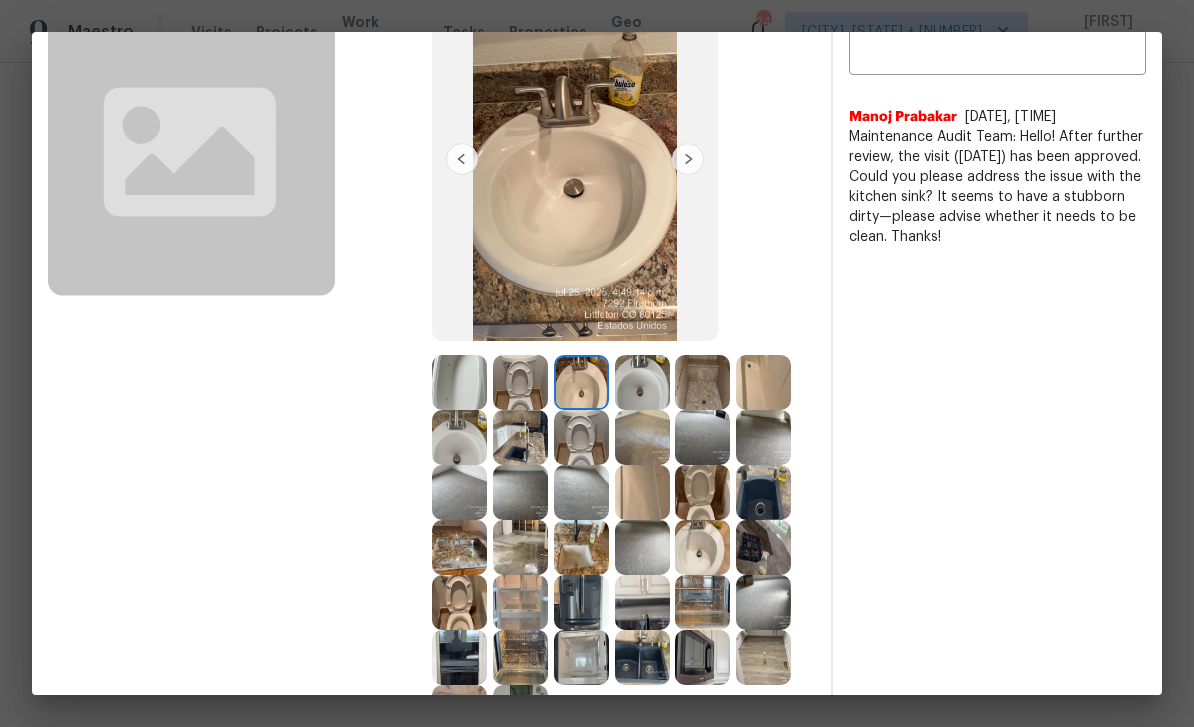 click at bounding box center [688, 159] 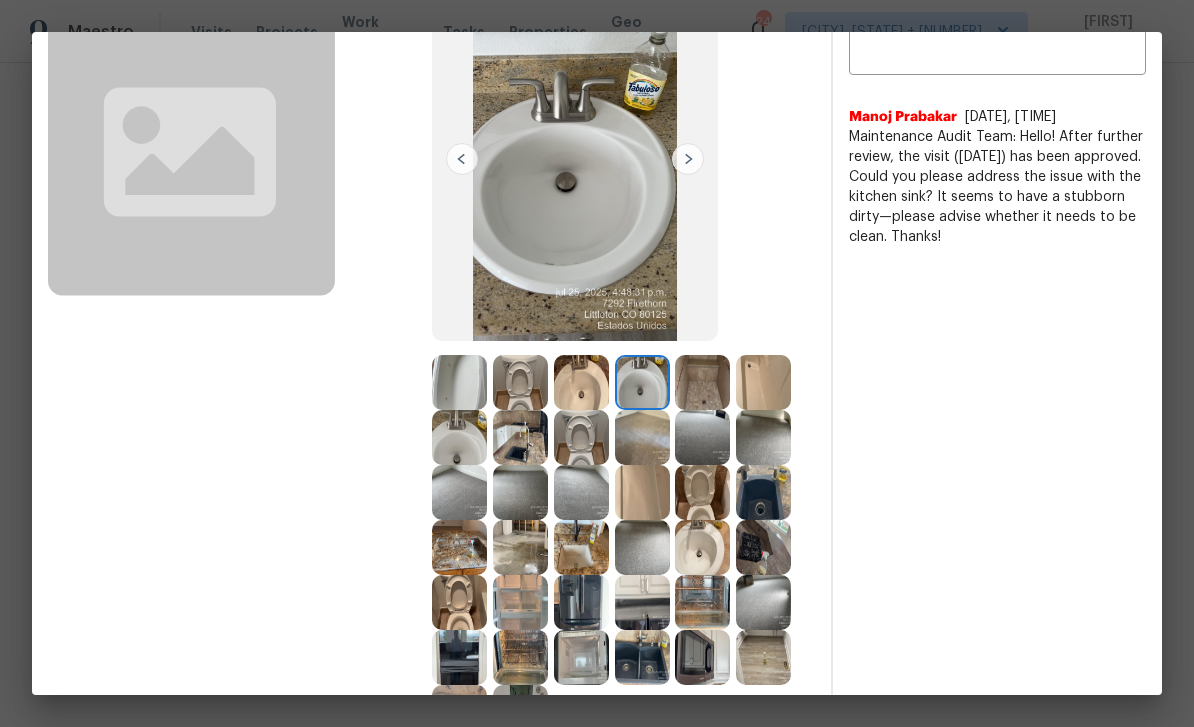 click at bounding box center [688, 159] 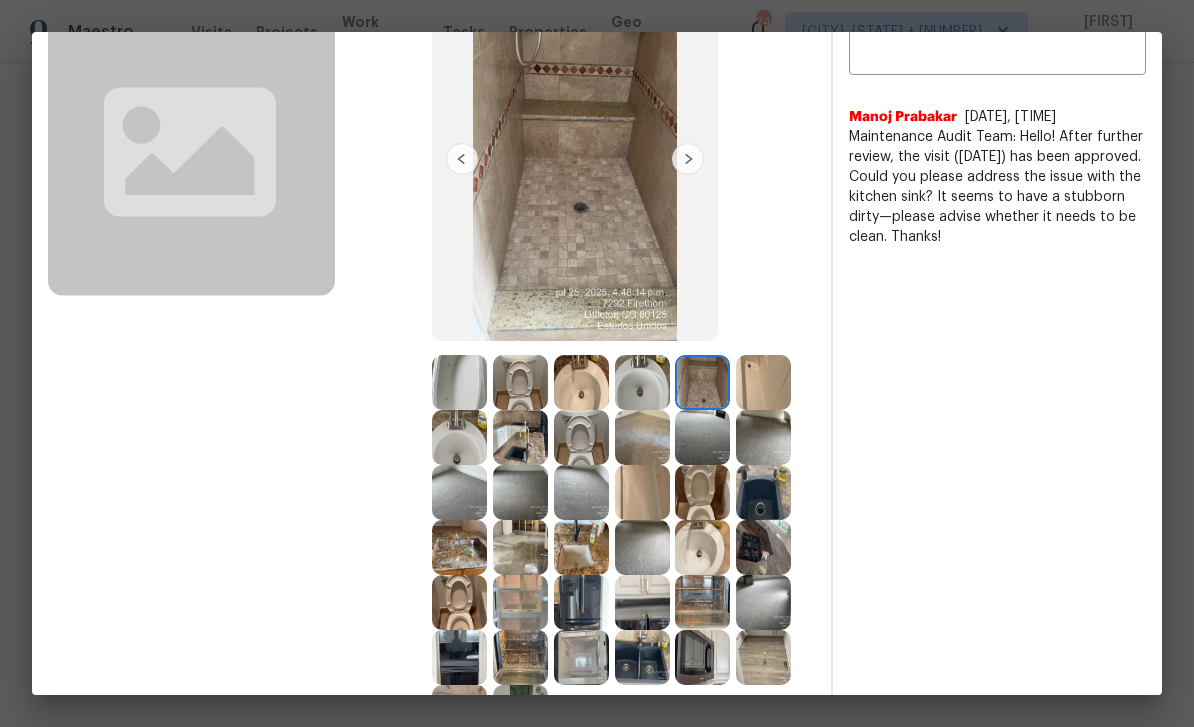 click at bounding box center (688, 159) 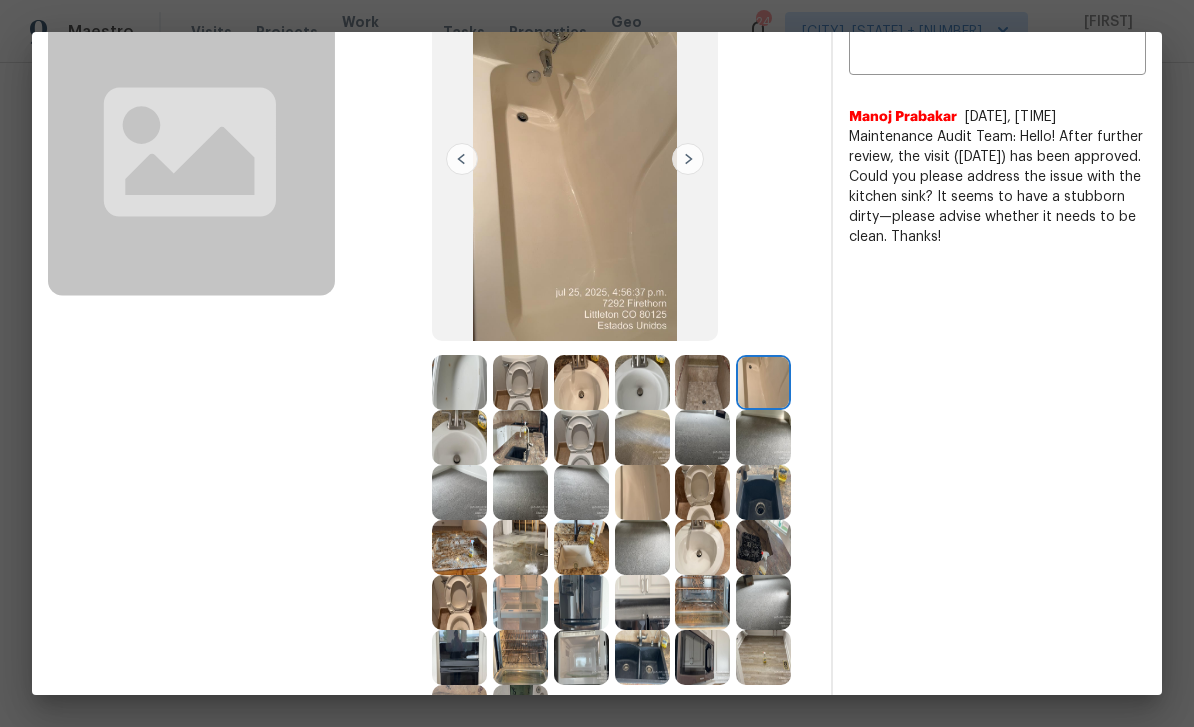click at bounding box center [688, 159] 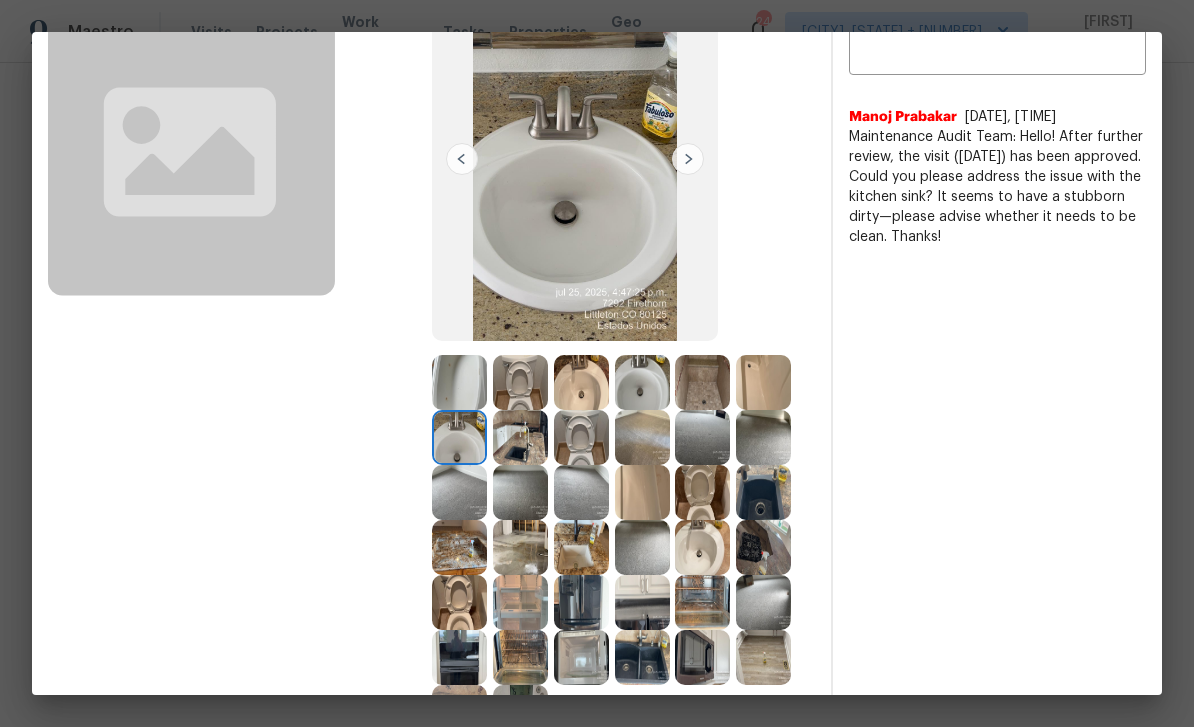 click at bounding box center (688, 159) 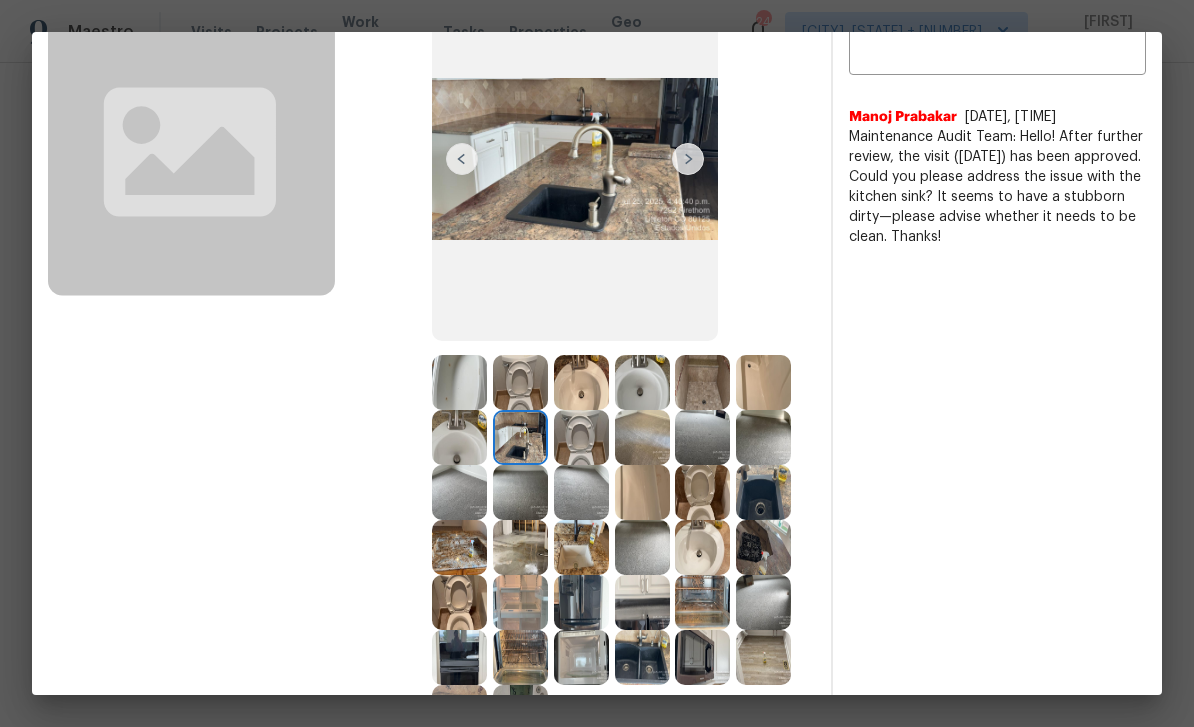 click at bounding box center [688, 159] 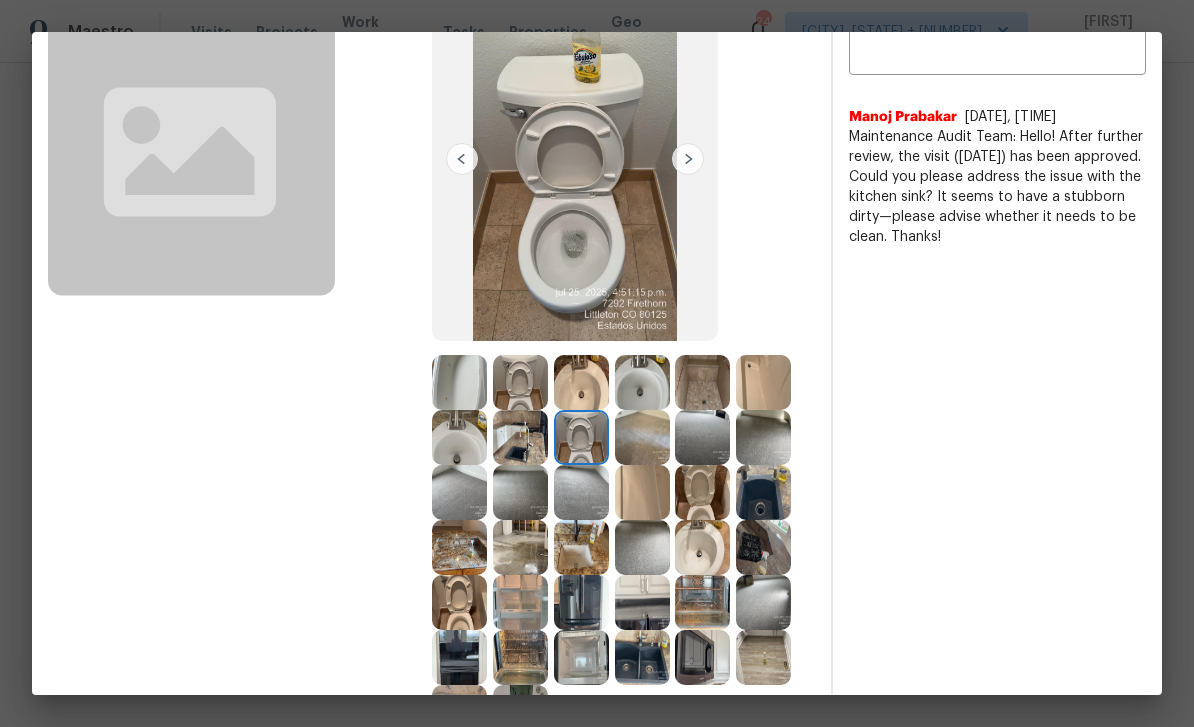 click at bounding box center (688, 159) 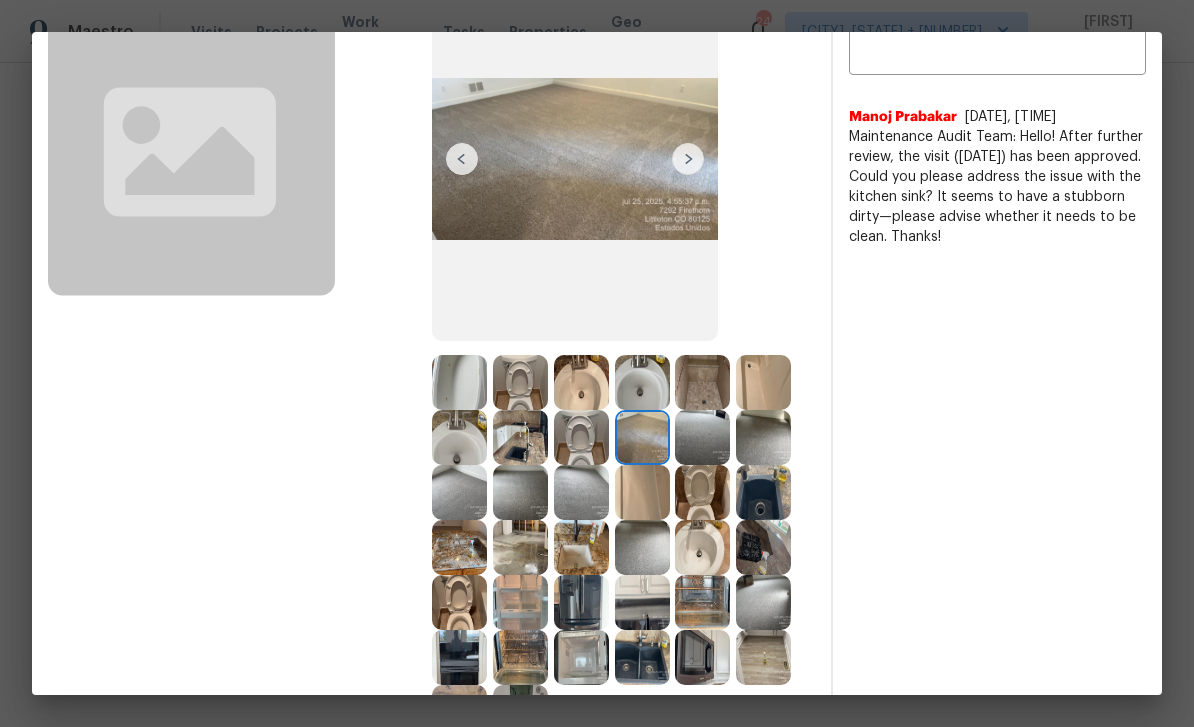 click at bounding box center (688, 159) 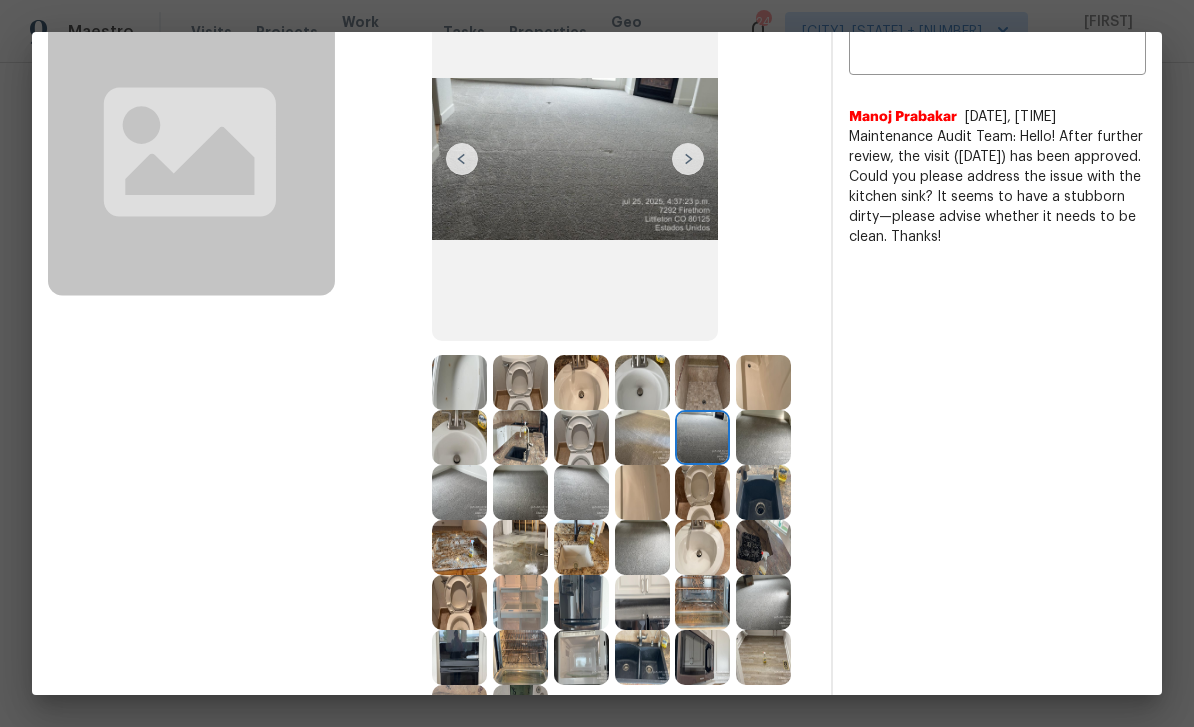 click at bounding box center [688, 159] 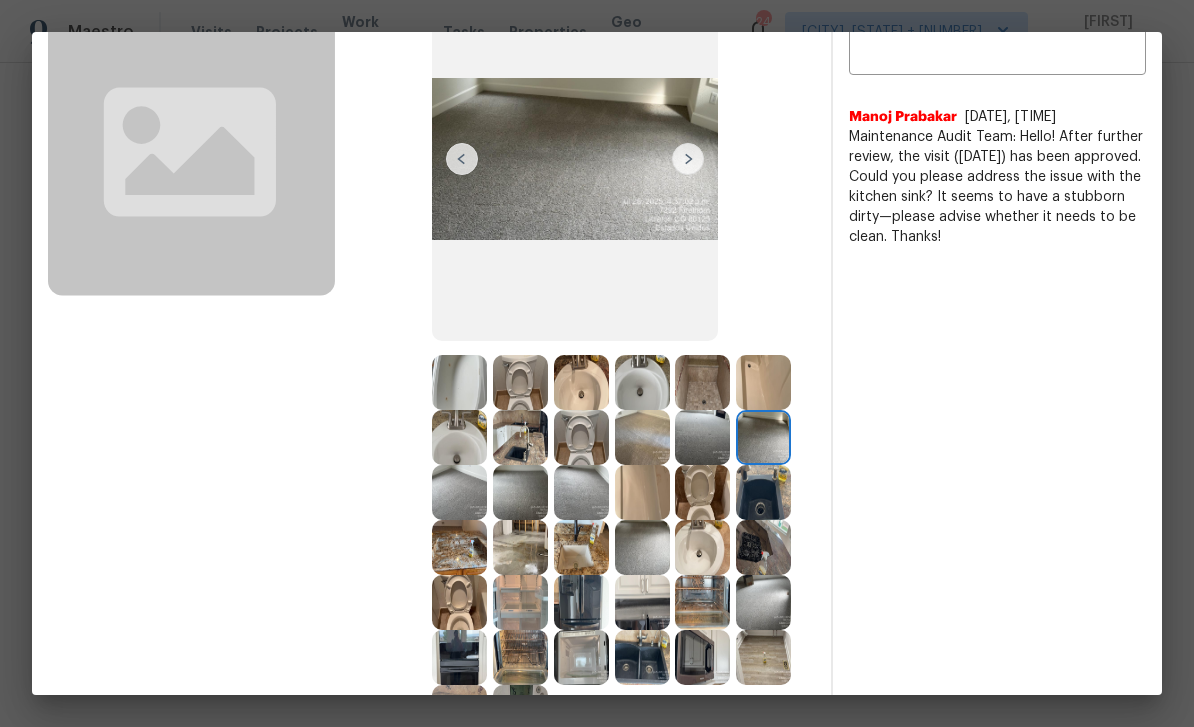 click at bounding box center [688, 159] 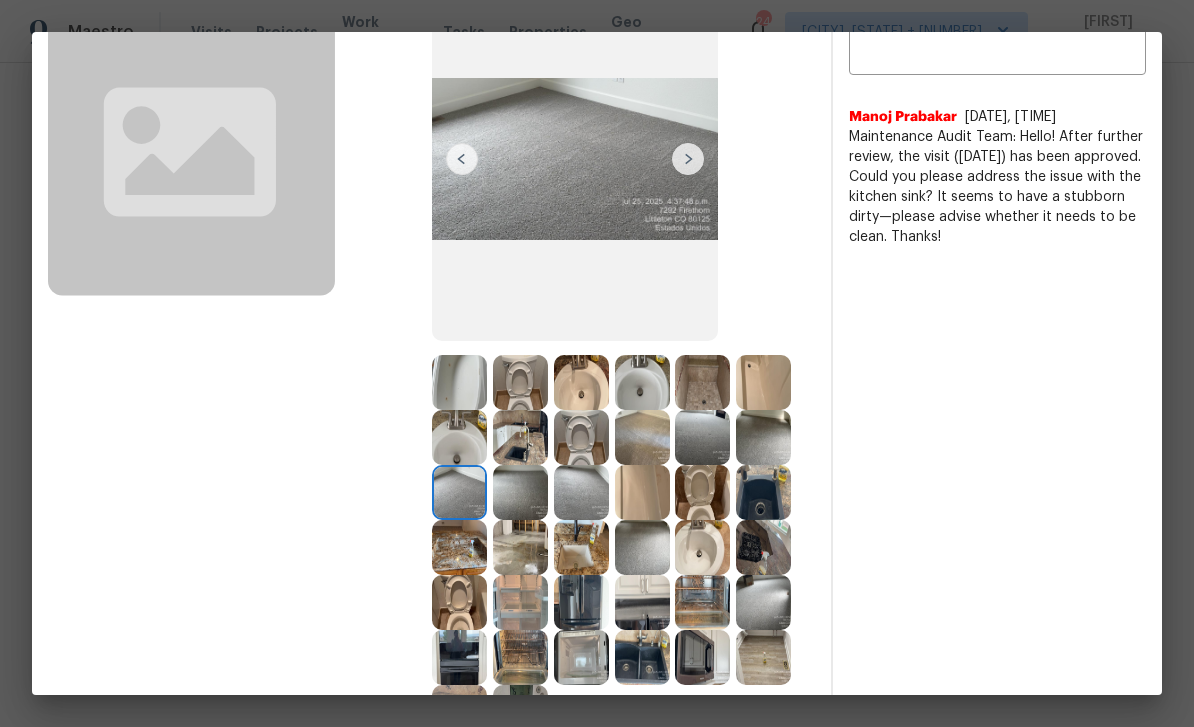 click at bounding box center [688, 159] 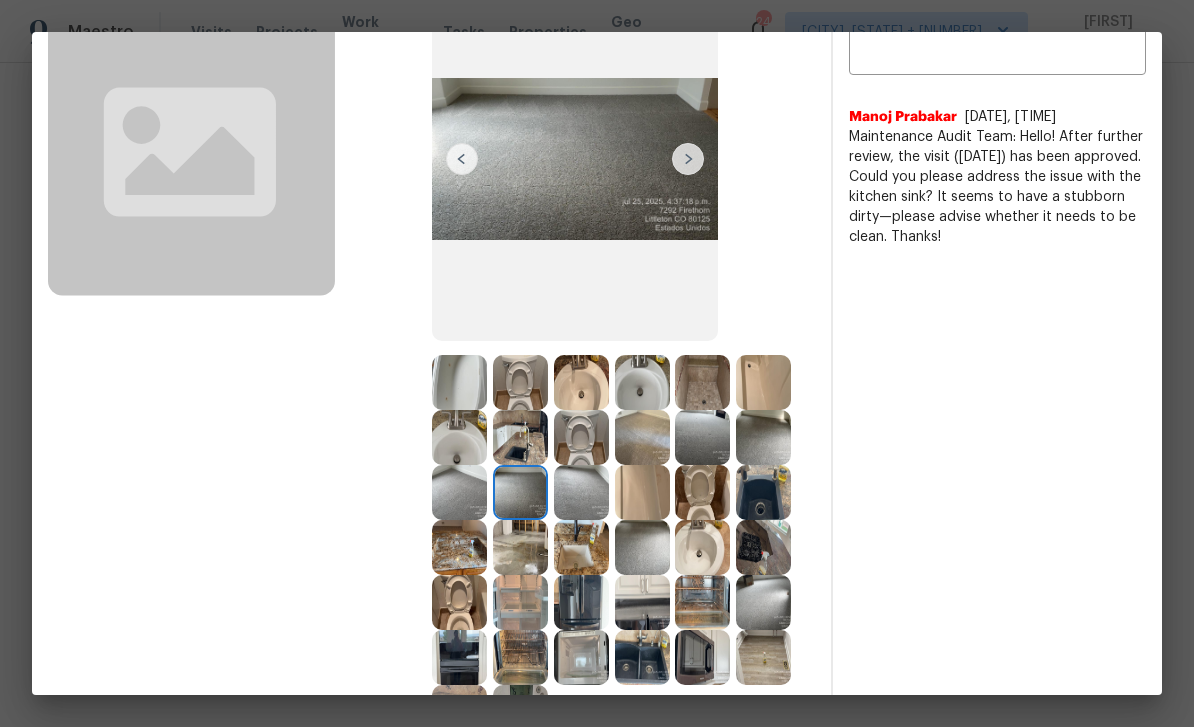 click at bounding box center (688, 159) 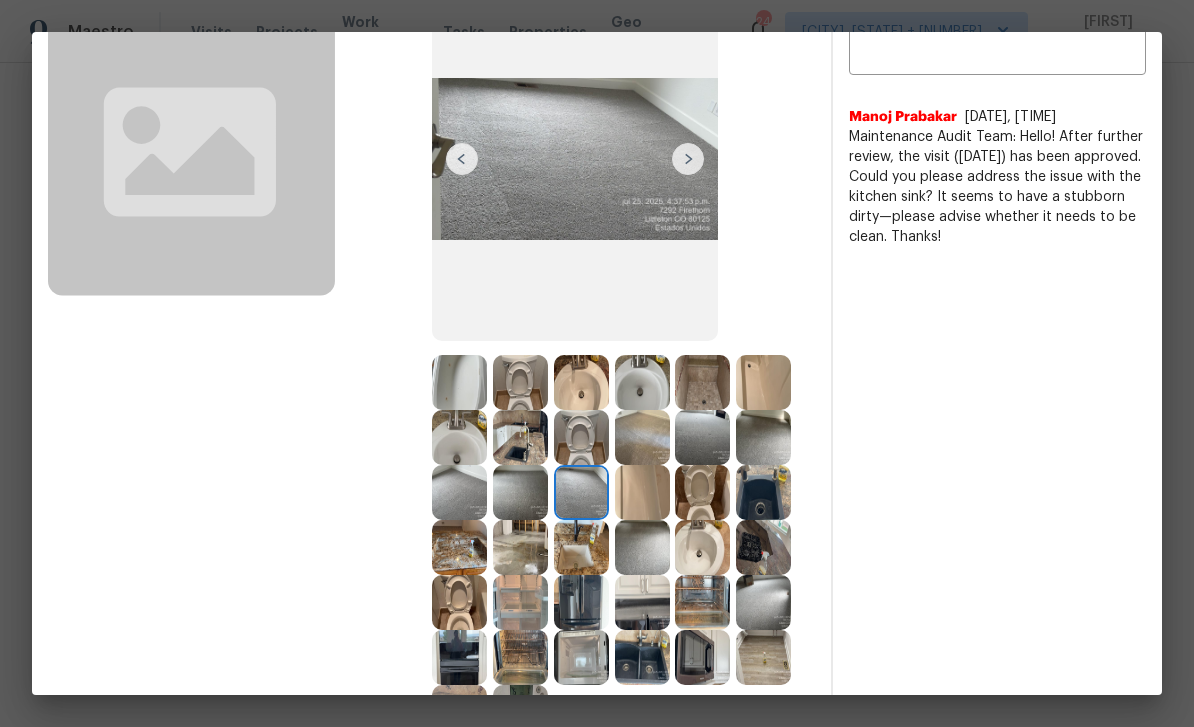click at bounding box center (688, 159) 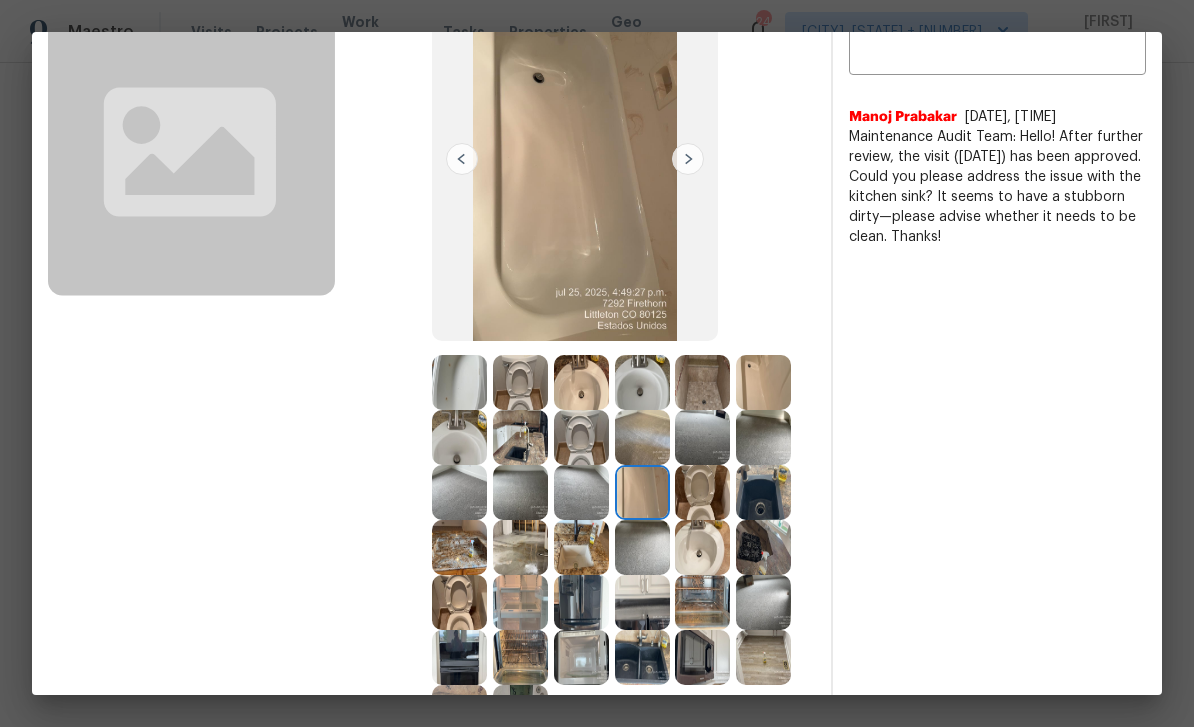 click at bounding box center [688, 159] 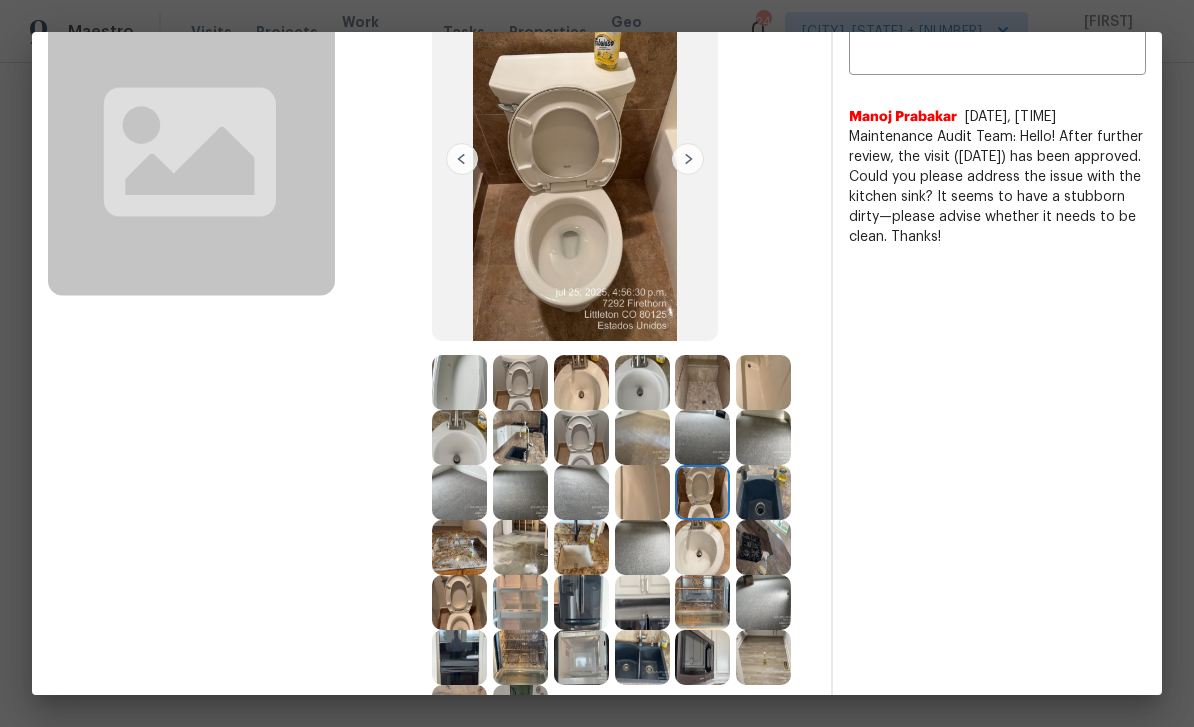 click at bounding box center [688, 159] 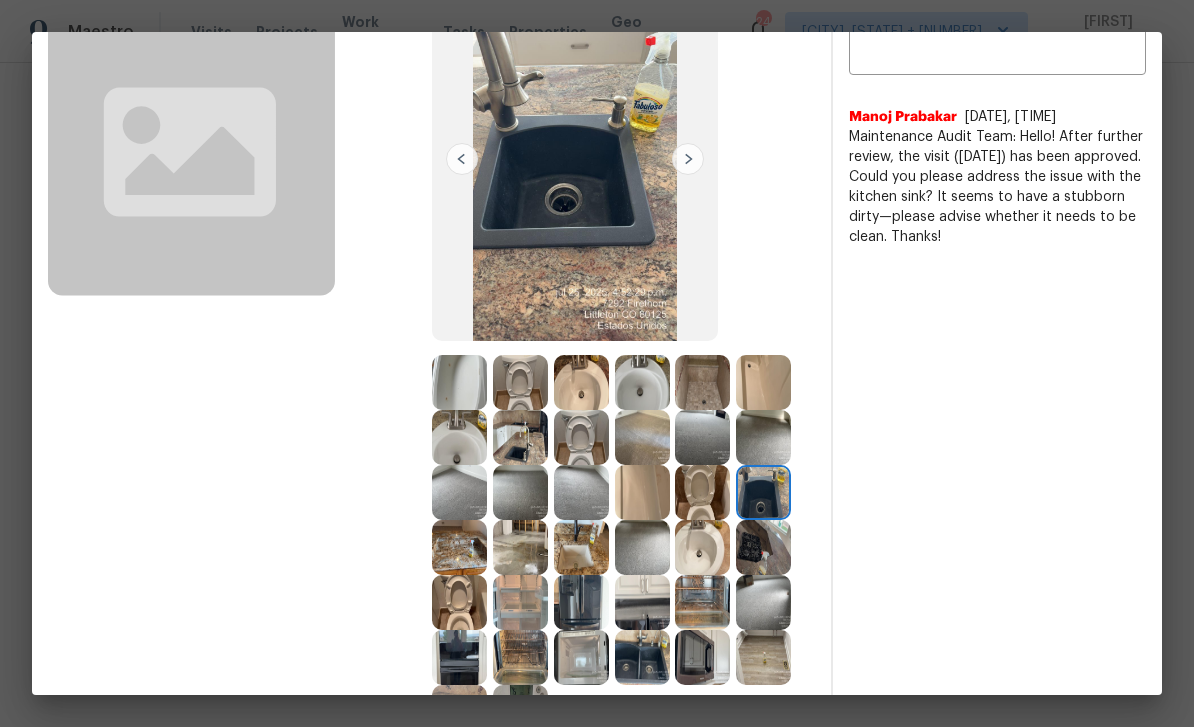 click at bounding box center [688, 159] 